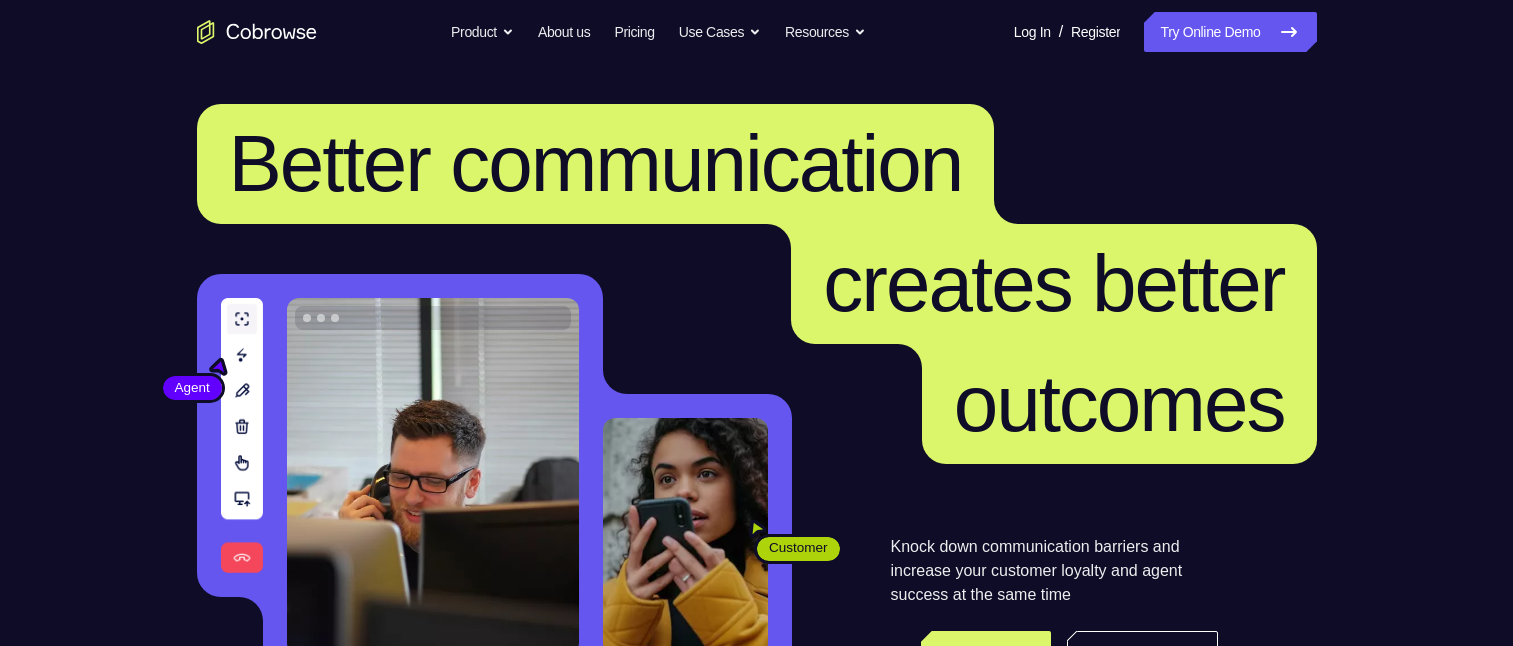 scroll, scrollTop: 500, scrollLeft: 0, axis: vertical 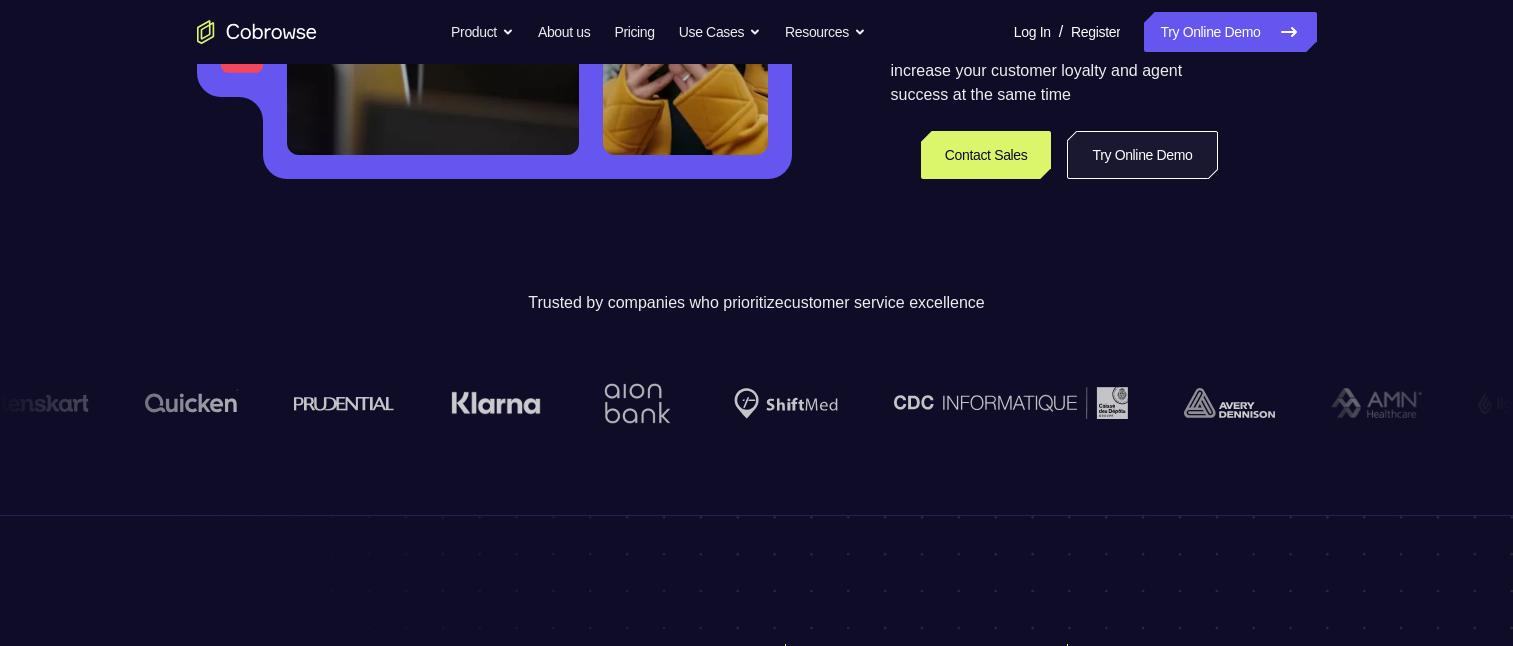 click on "Try Online Demo" at bounding box center (1142, 155) 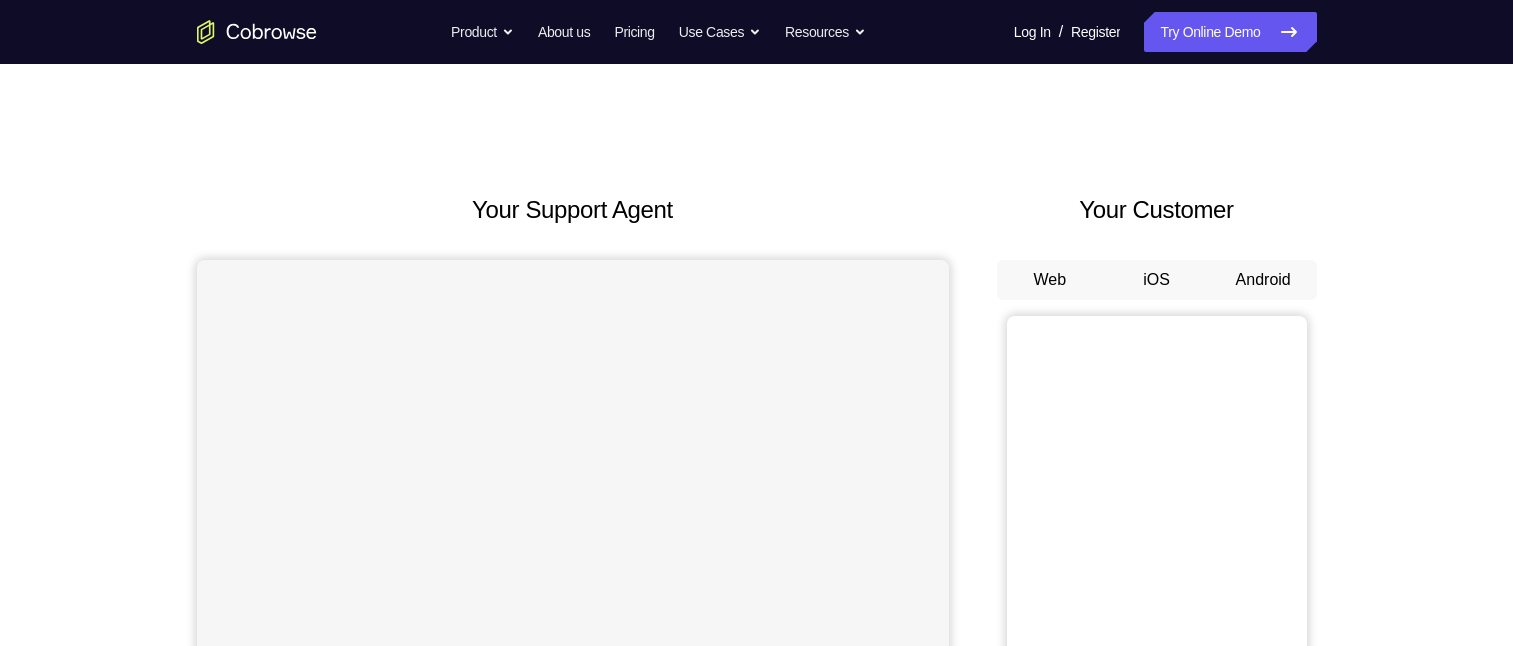 scroll, scrollTop: 0, scrollLeft: 0, axis: both 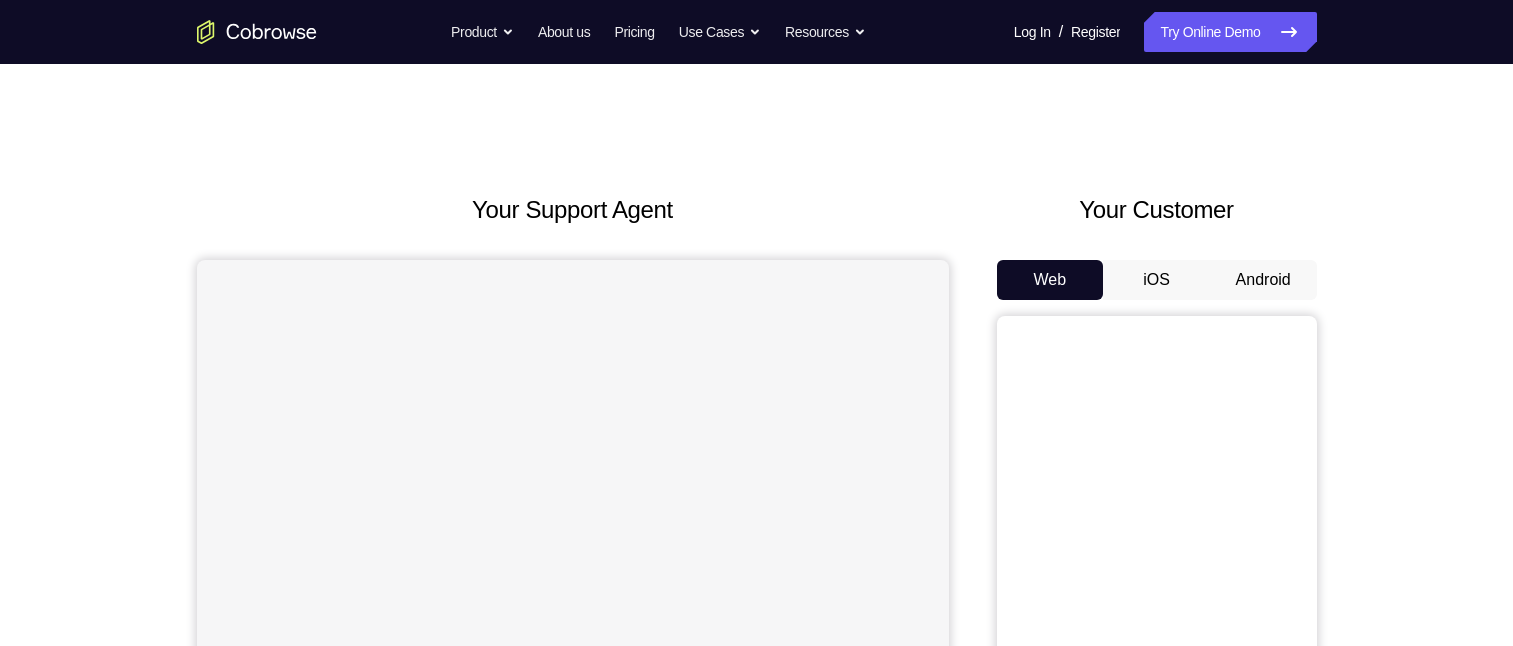 click on "Android" at bounding box center (1263, 280) 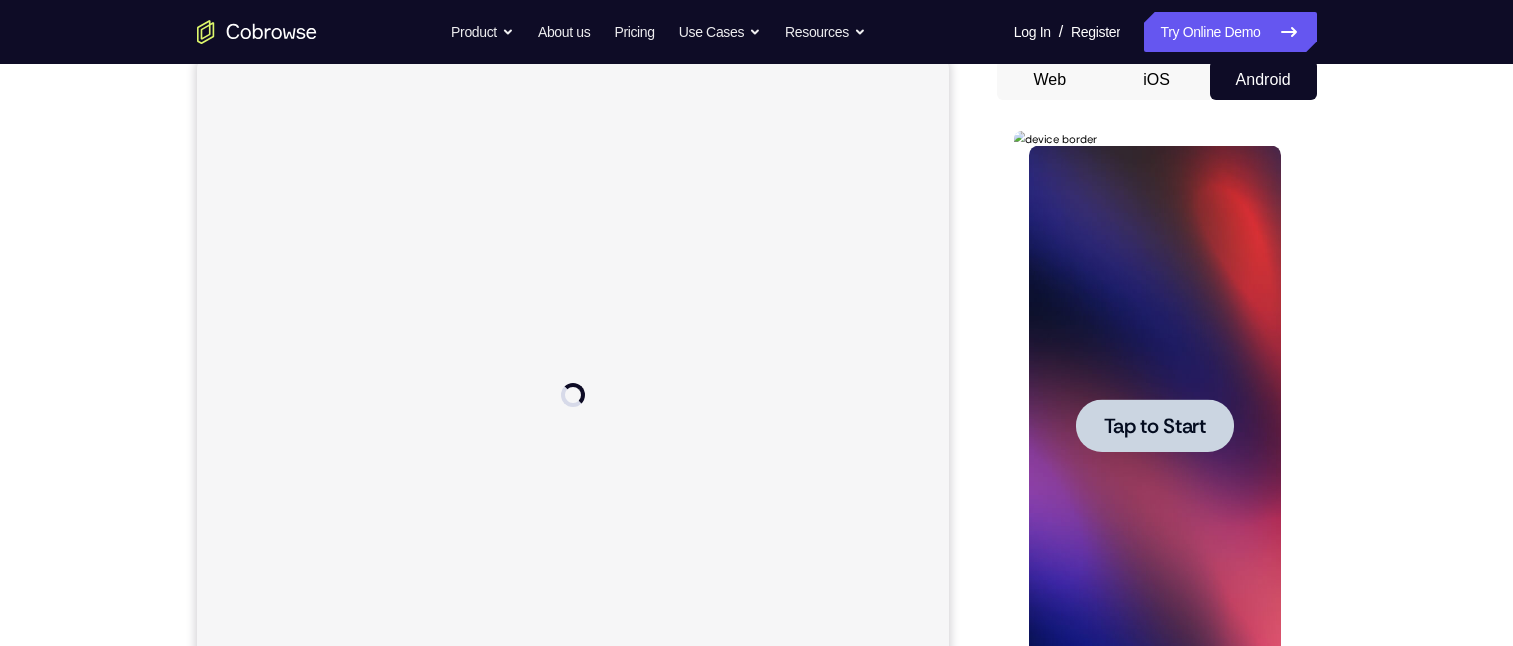 scroll, scrollTop: 0, scrollLeft: 0, axis: both 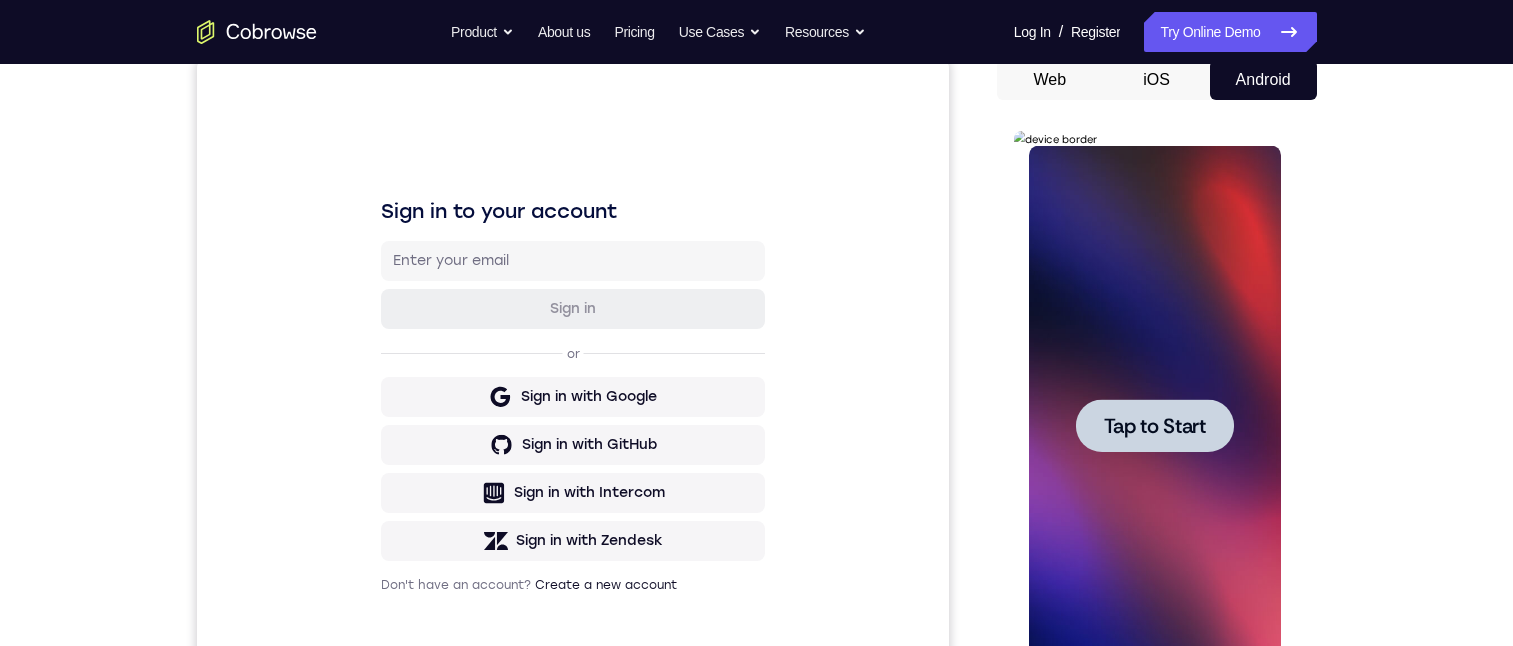 click on "Tap to Start" at bounding box center (1155, 426) 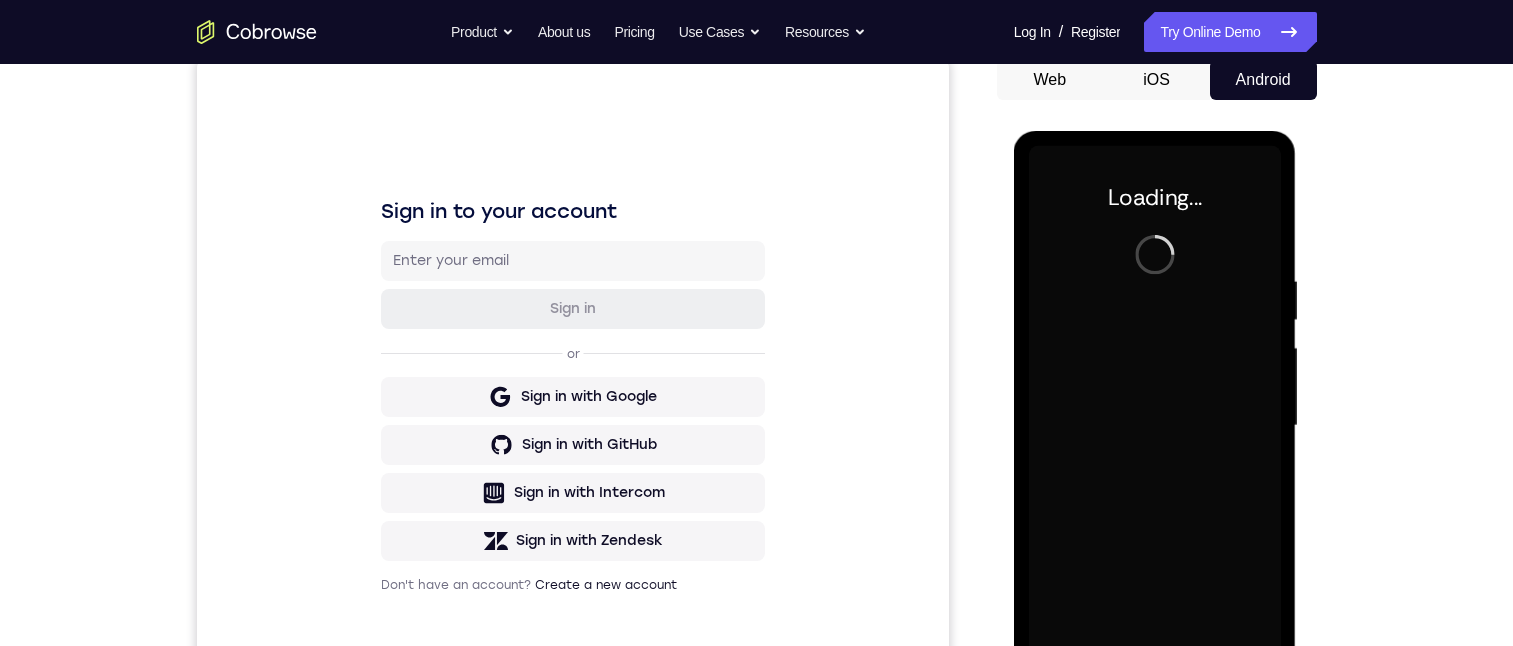 scroll, scrollTop: 300, scrollLeft: 0, axis: vertical 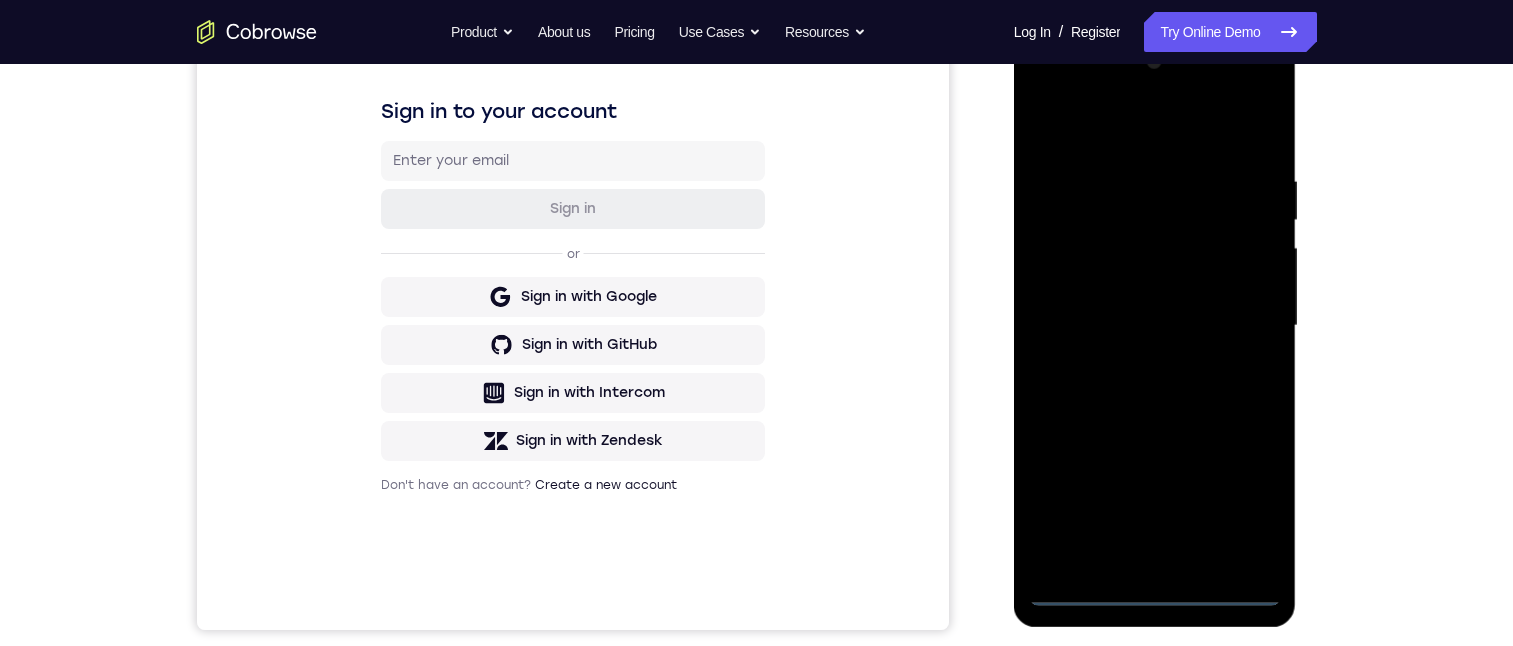 click at bounding box center (1155, 326) 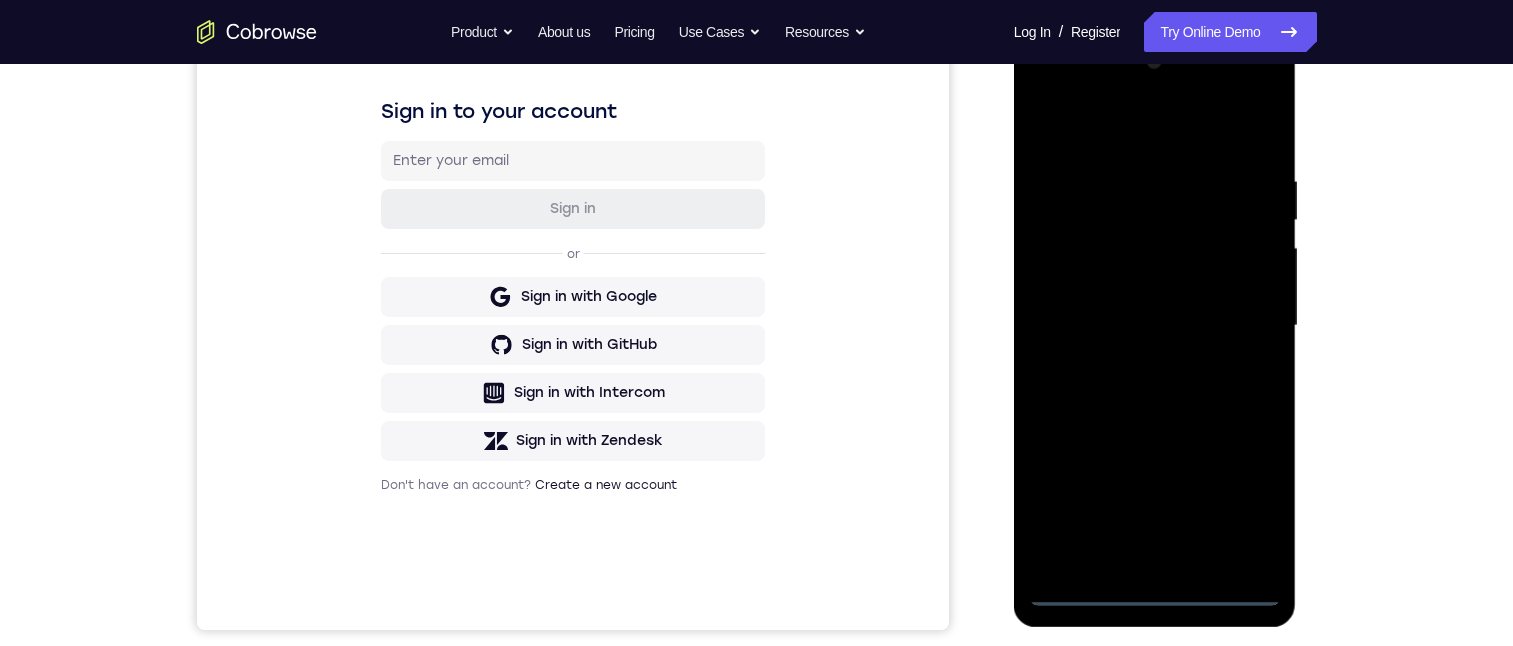 click at bounding box center [1155, 326] 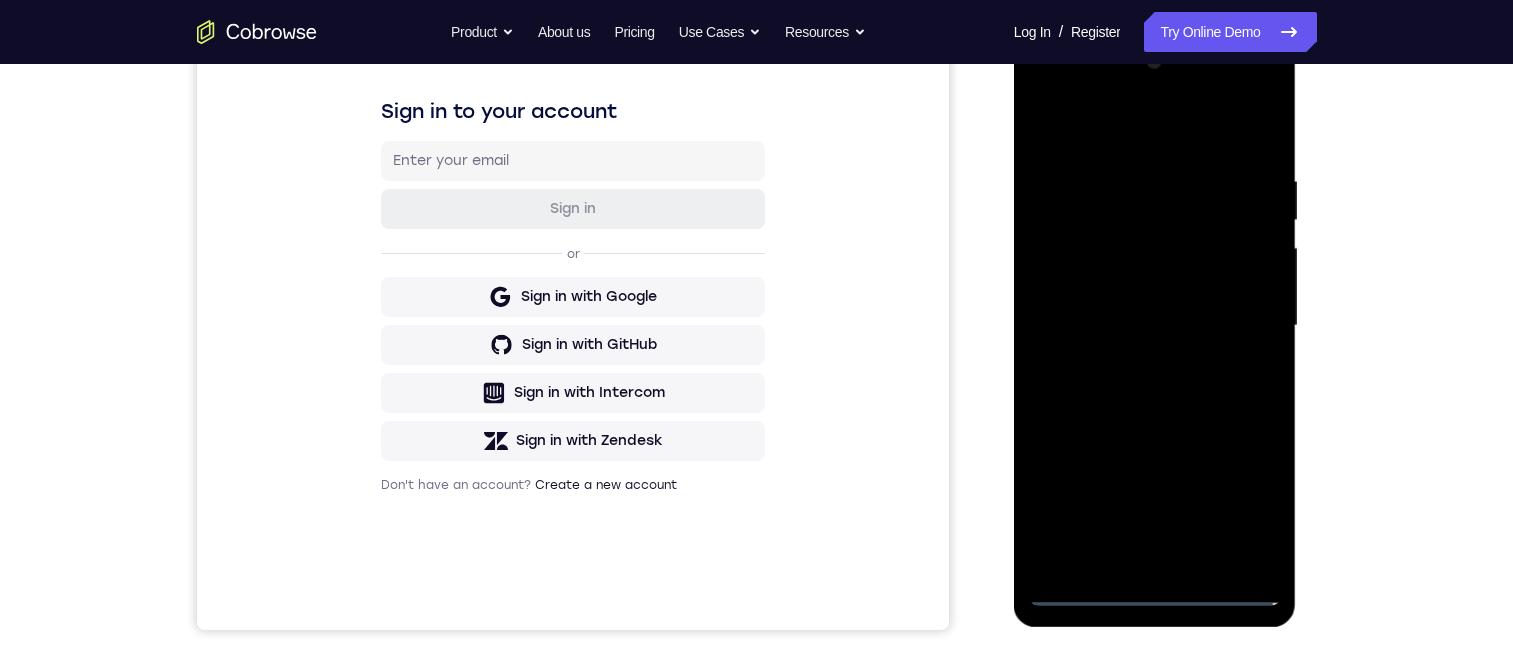 click at bounding box center (1155, 326) 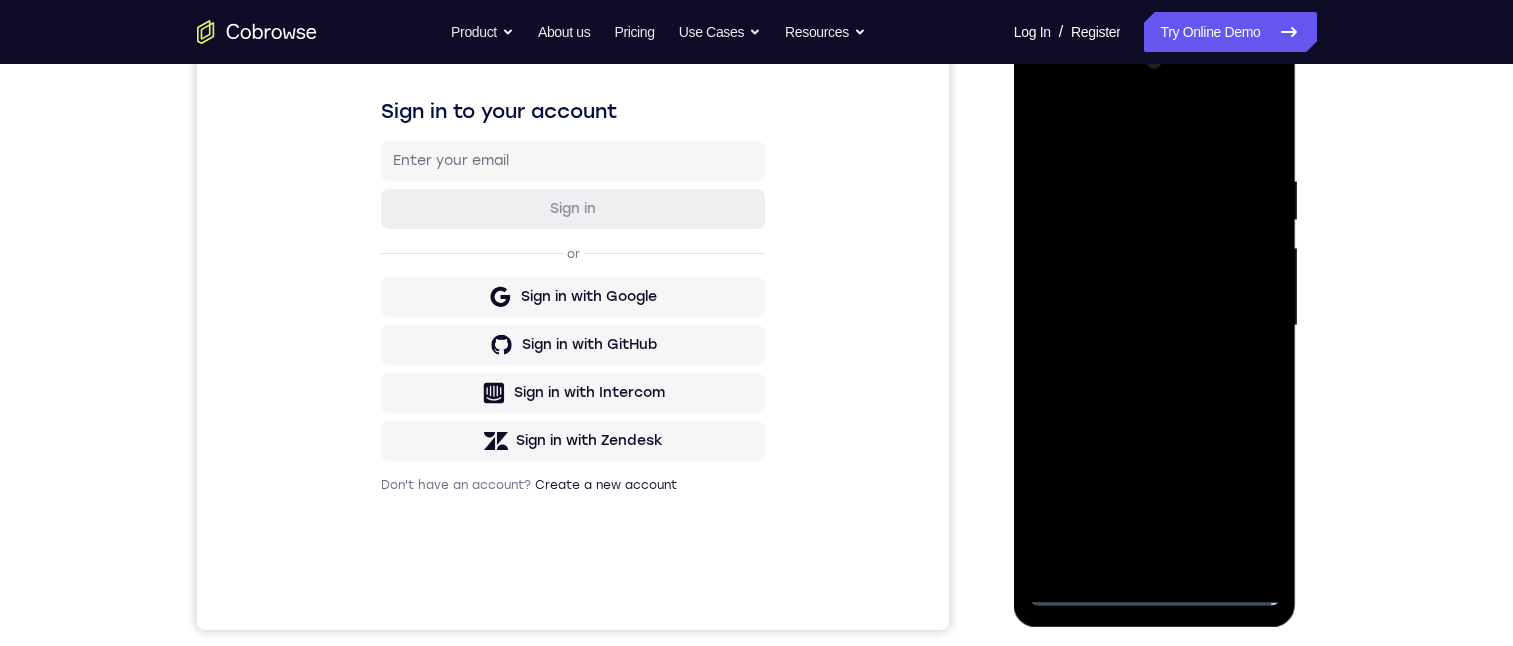 click at bounding box center (1155, 326) 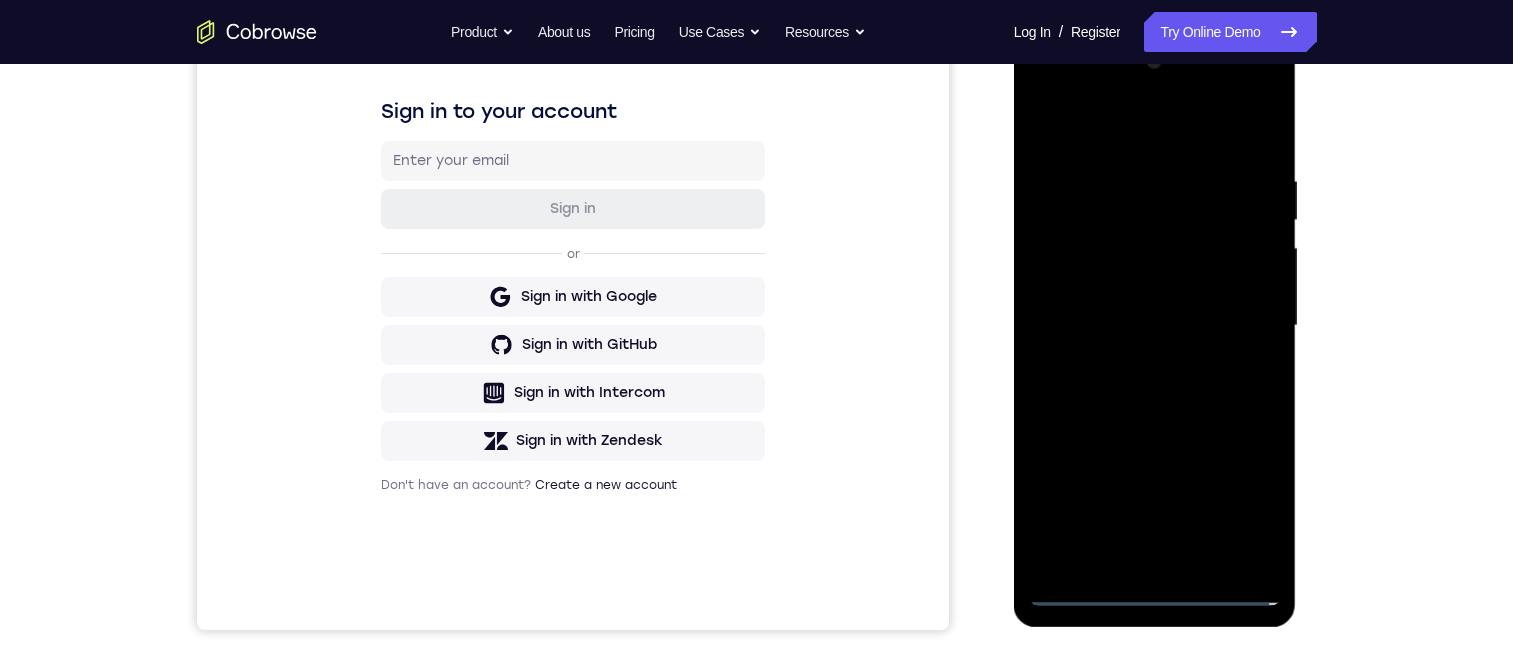 click at bounding box center (1155, 326) 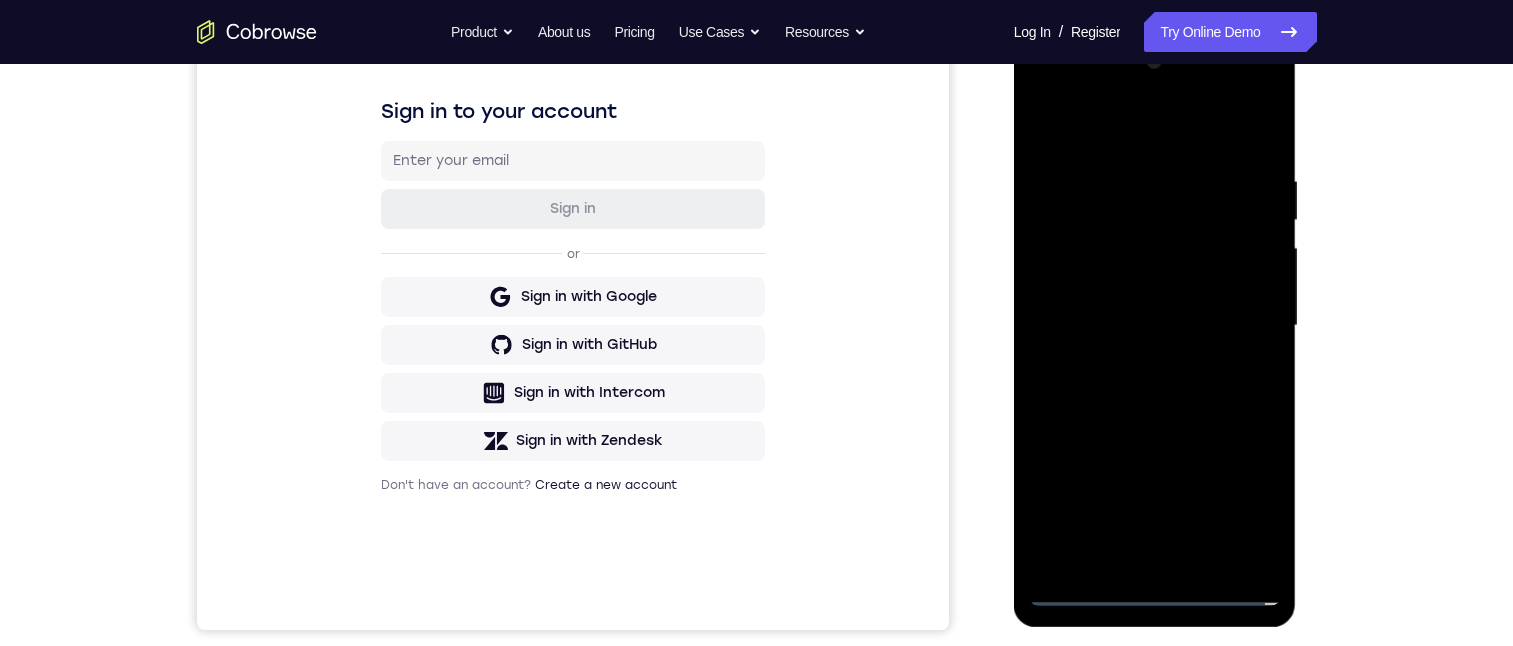 click at bounding box center (1155, 326) 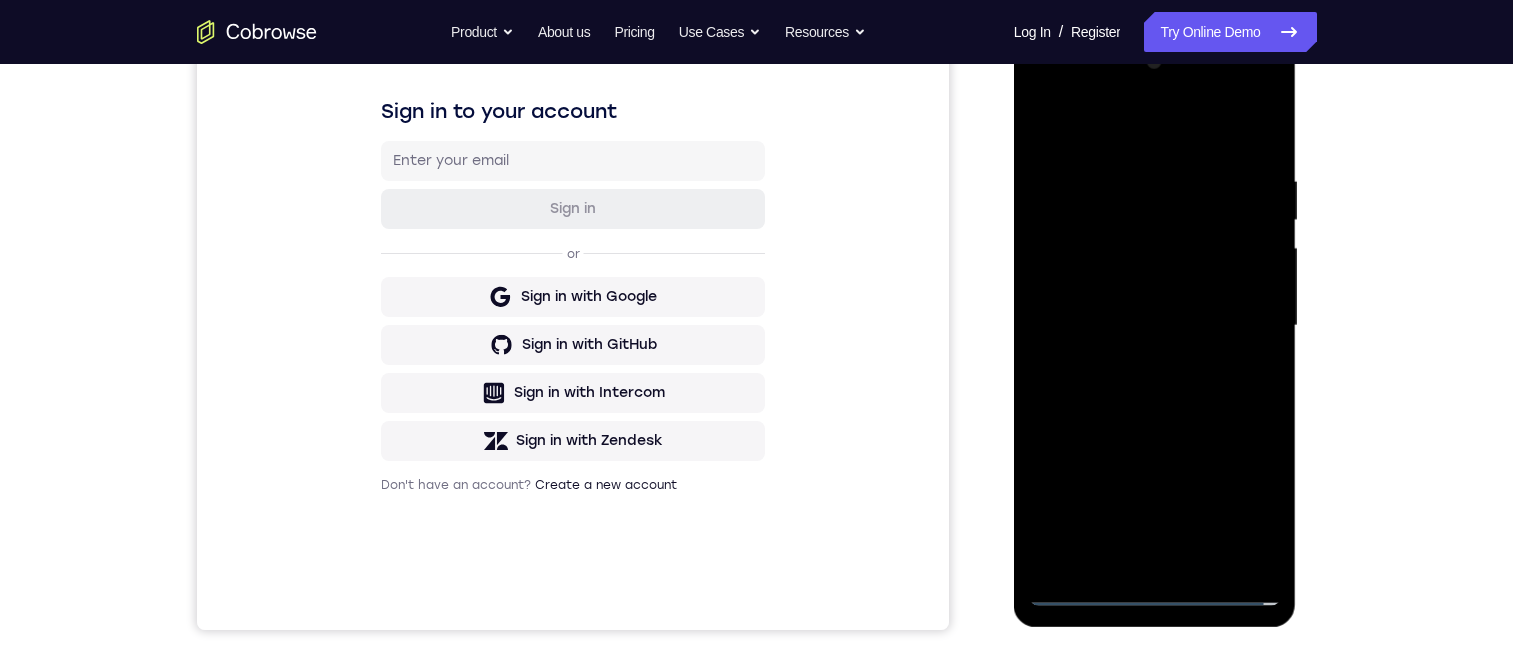 click at bounding box center [1155, 326] 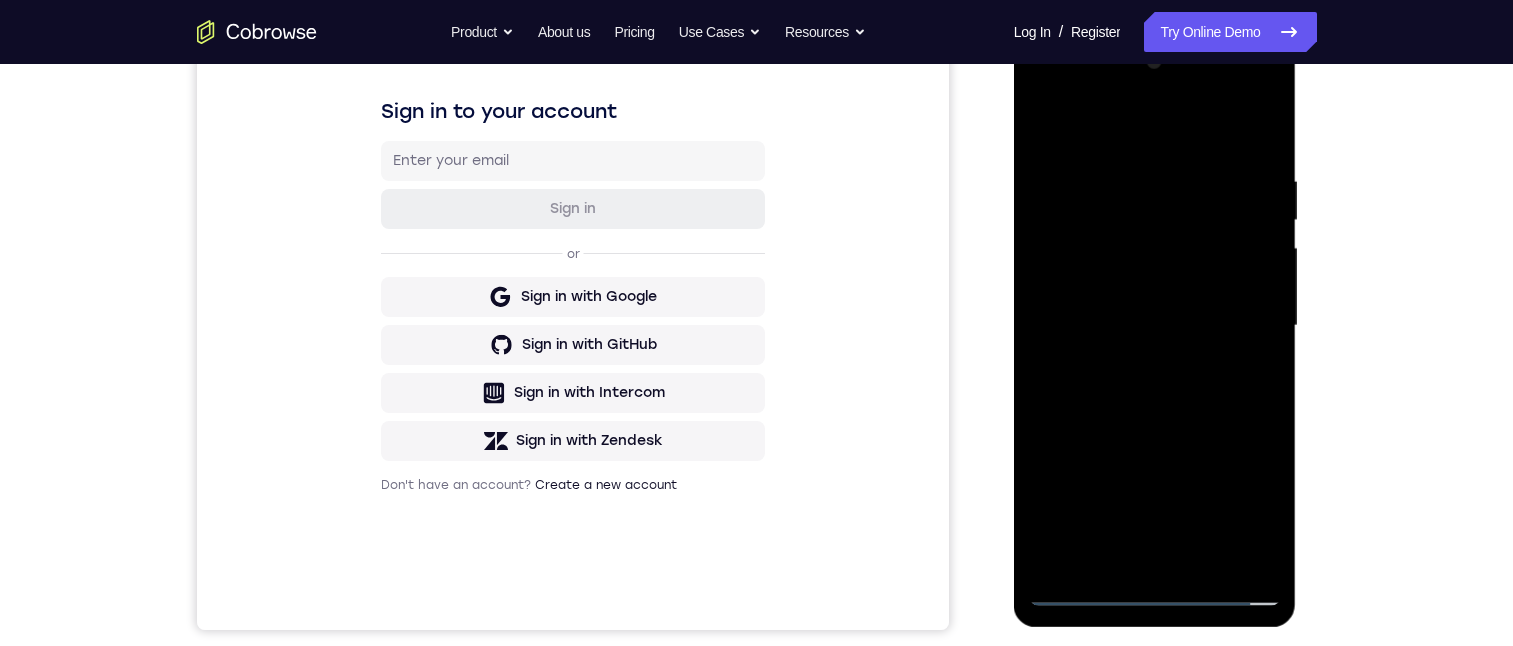 click at bounding box center (1155, 326) 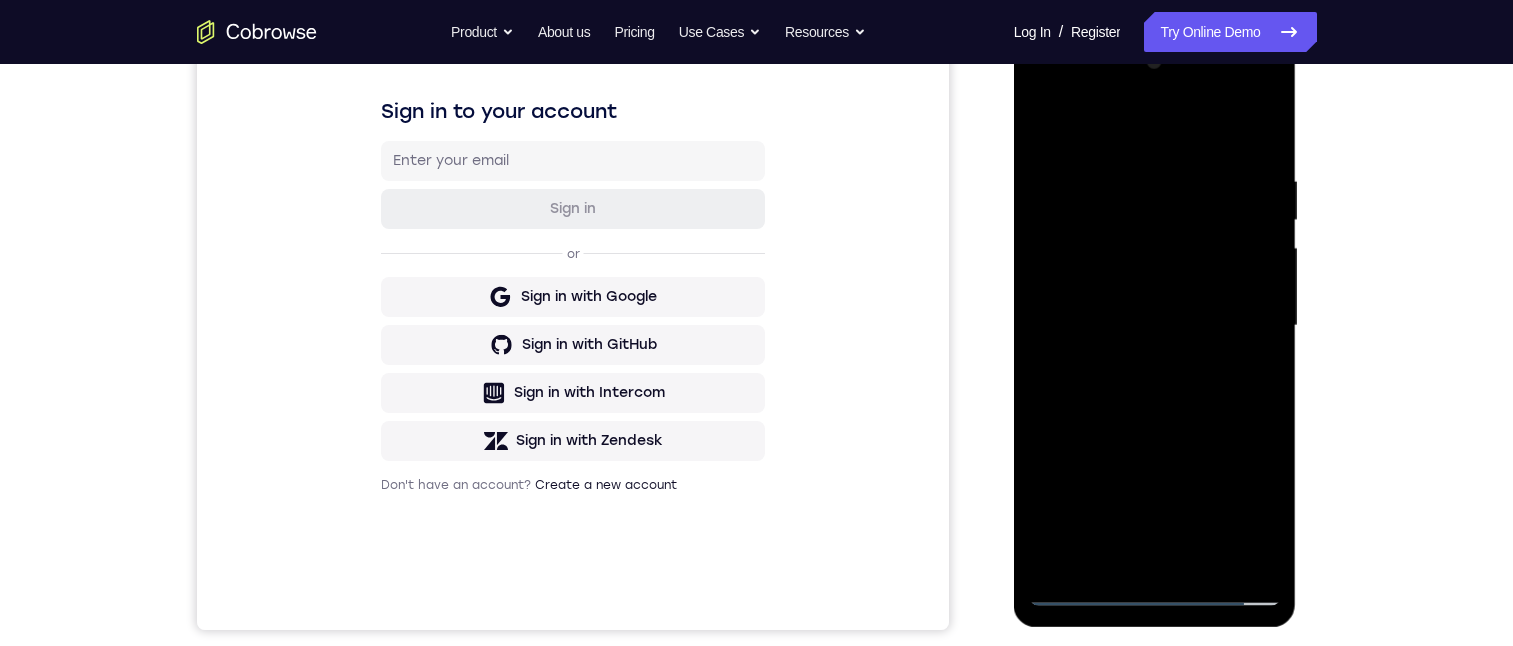 click at bounding box center (1155, 326) 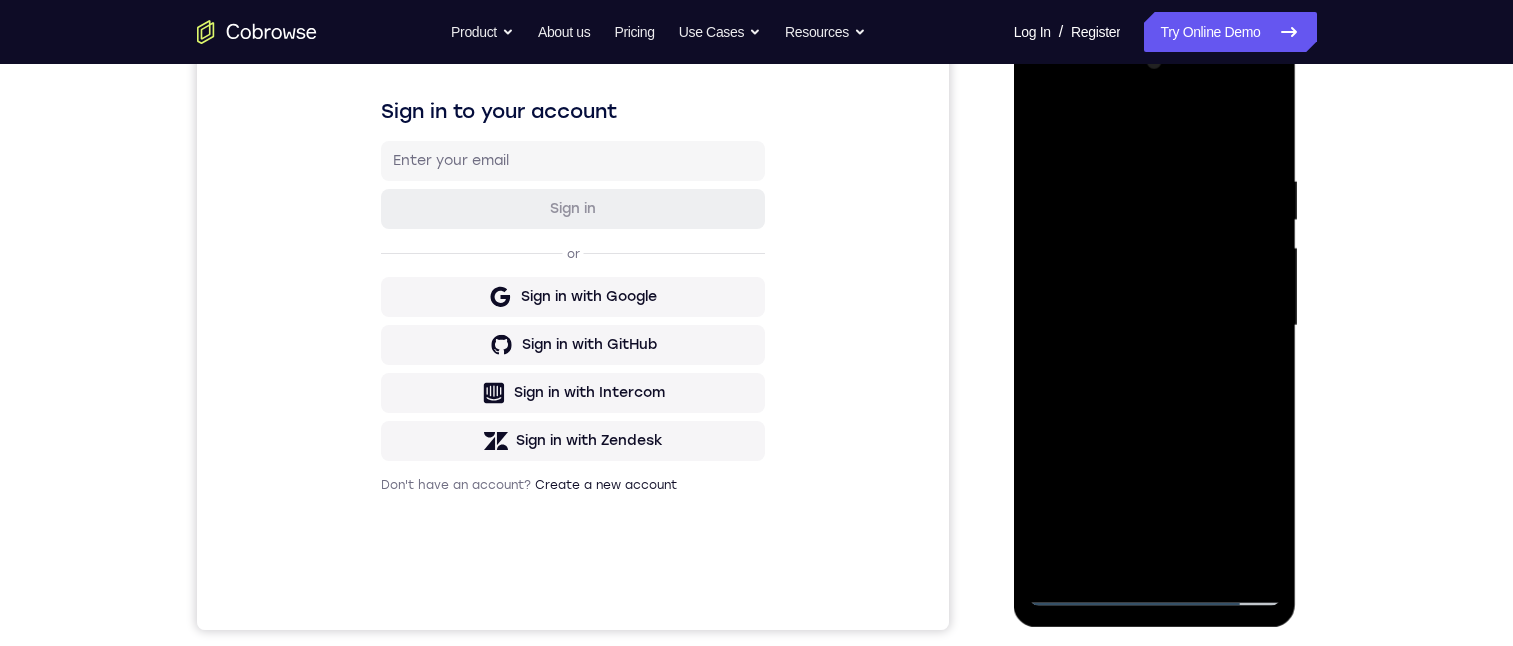 click at bounding box center [1155, 326] 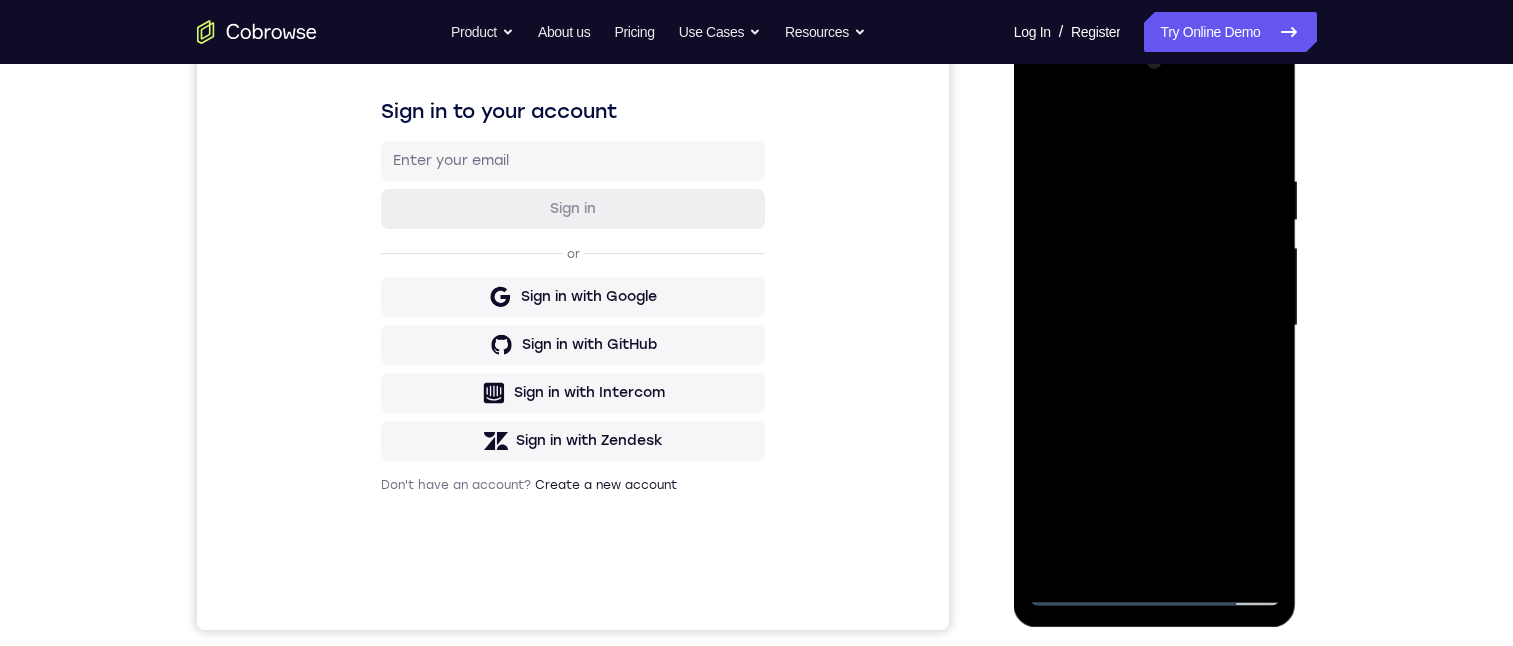 click at bounding box center (1155, 326) 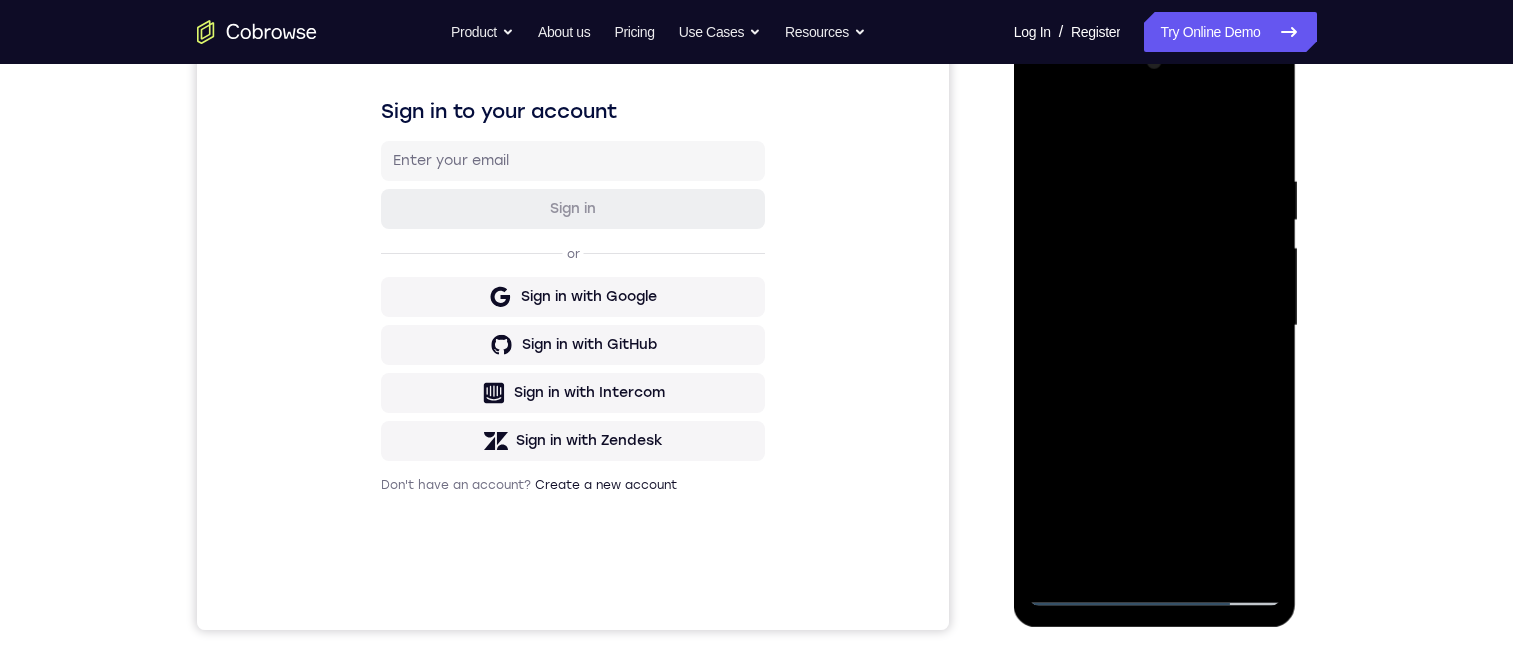 drag, startPoint x: 1259, startPoint y: 114, endPoint x: 1276, endPoint y: 113, distance: 17.029387 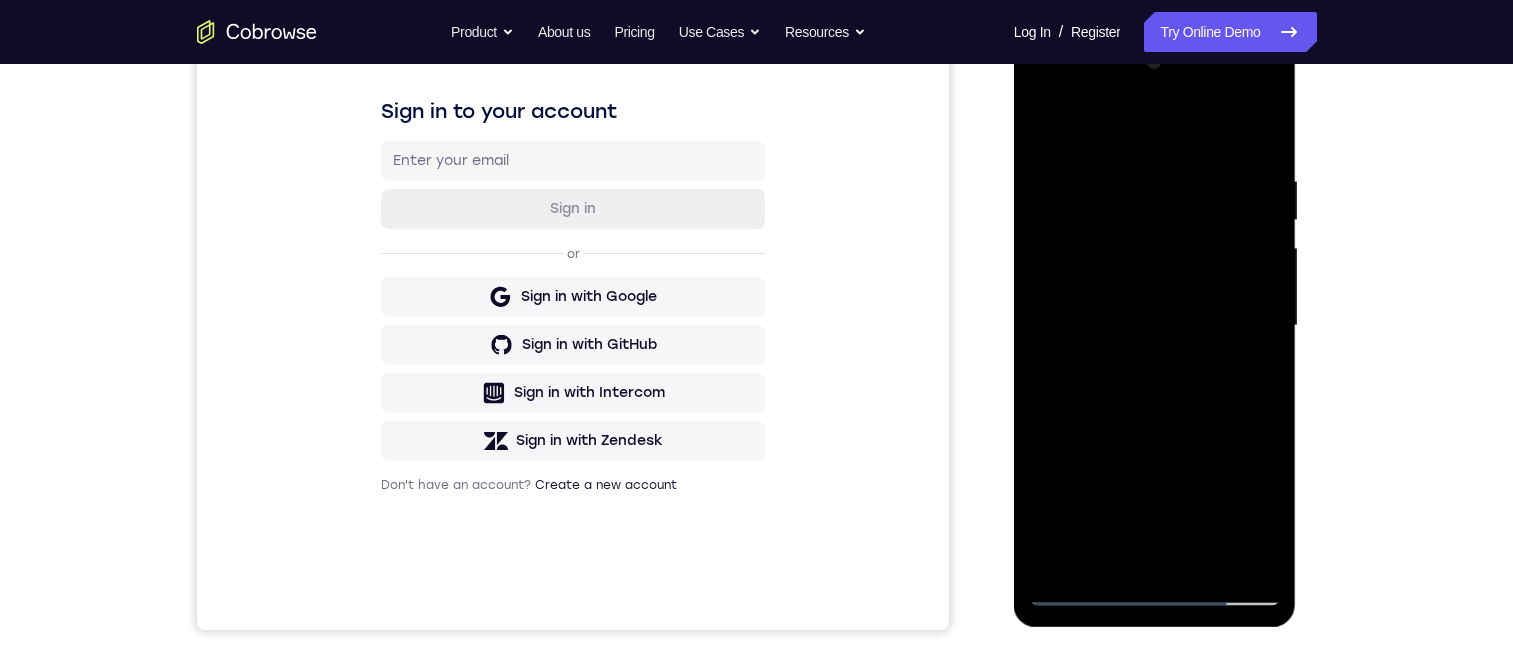 click at bounding box center [1155, 326] 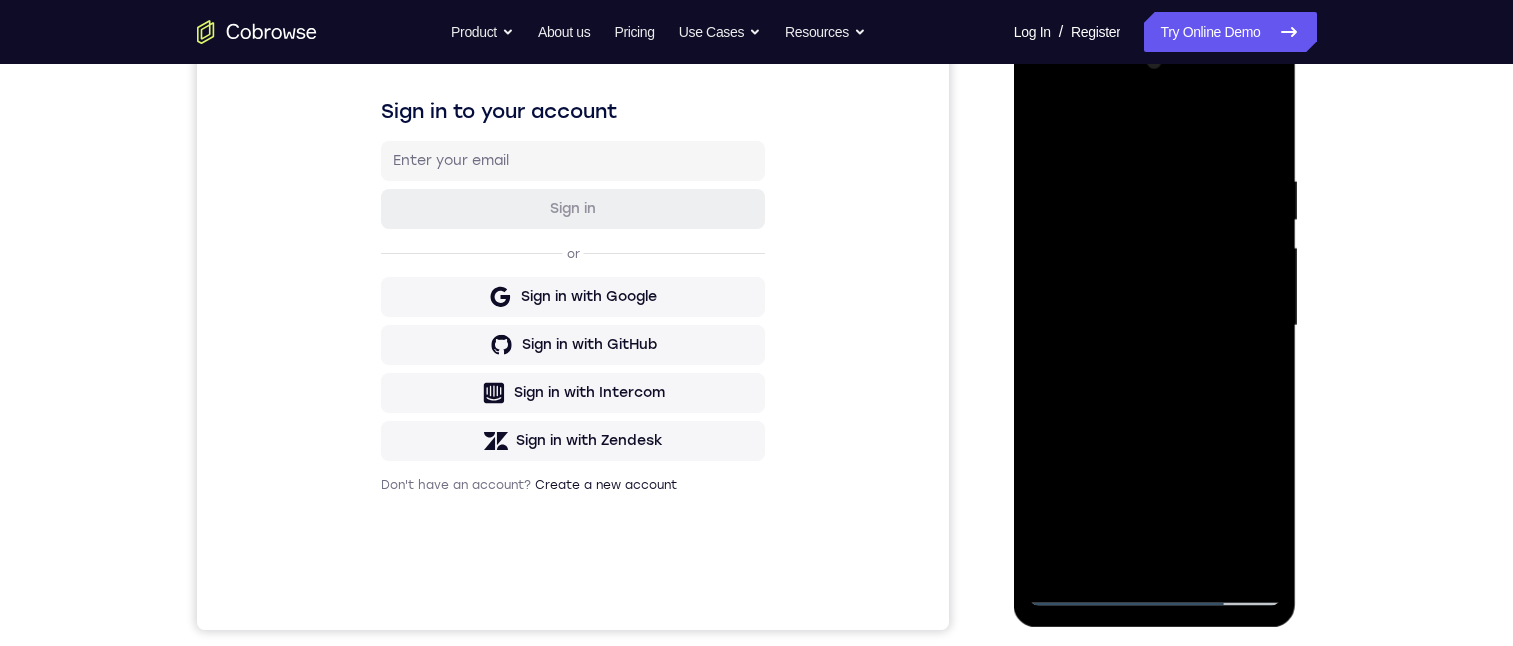 click at bounding box center [1155, 326] 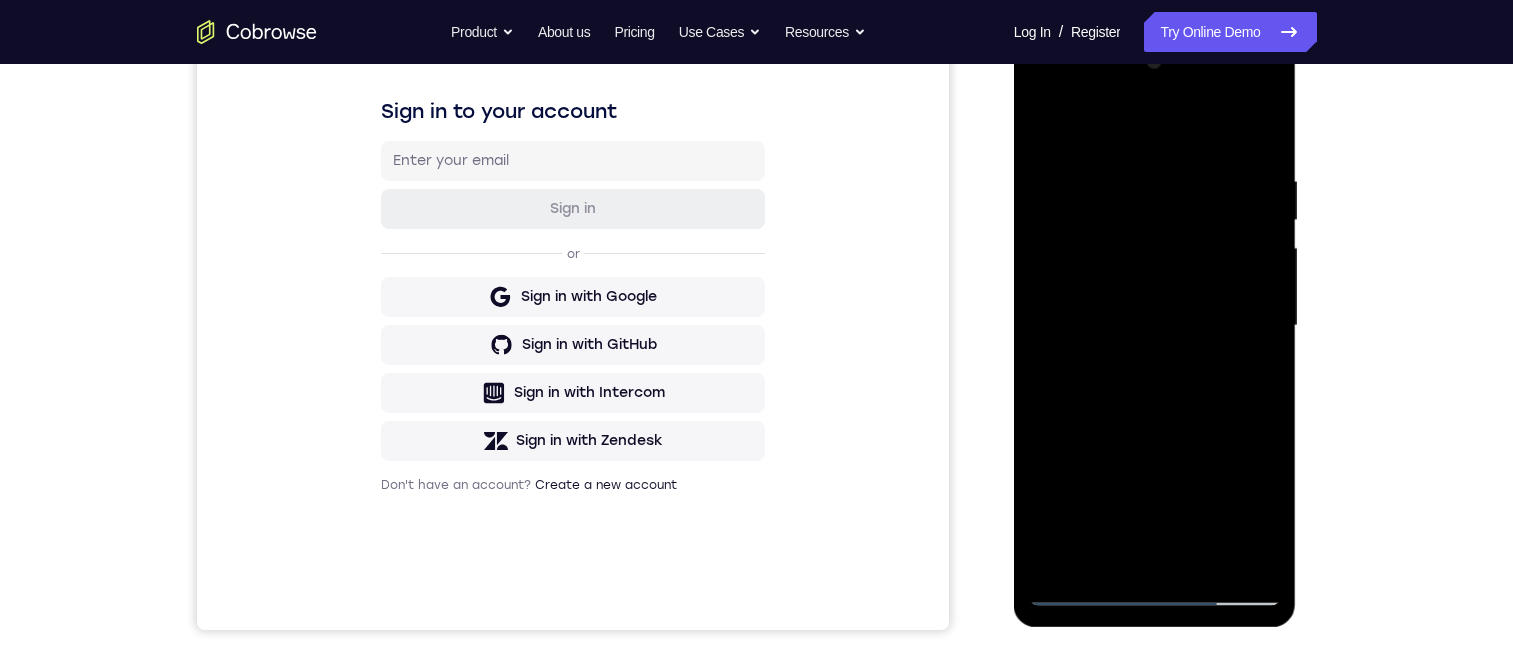 click at bounding box center [1155, 326] 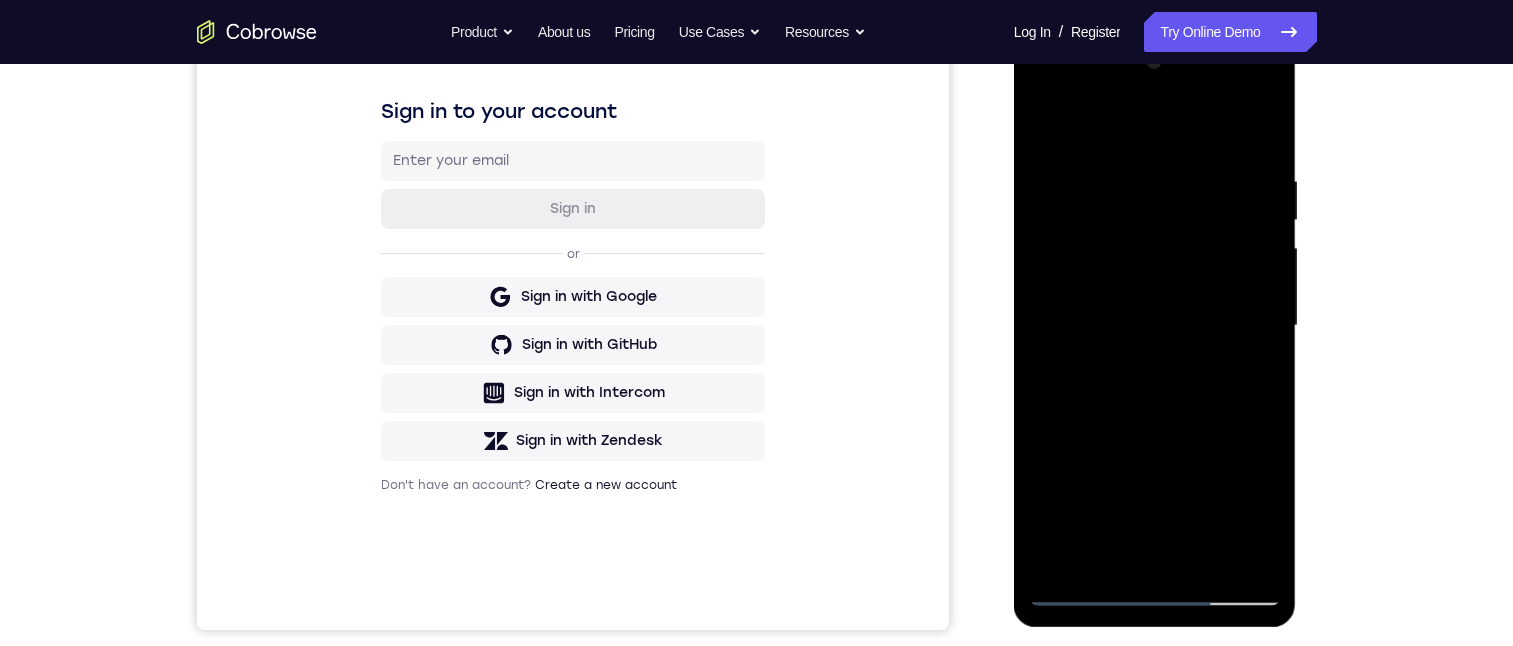 click at bounding box center [1155, 326] 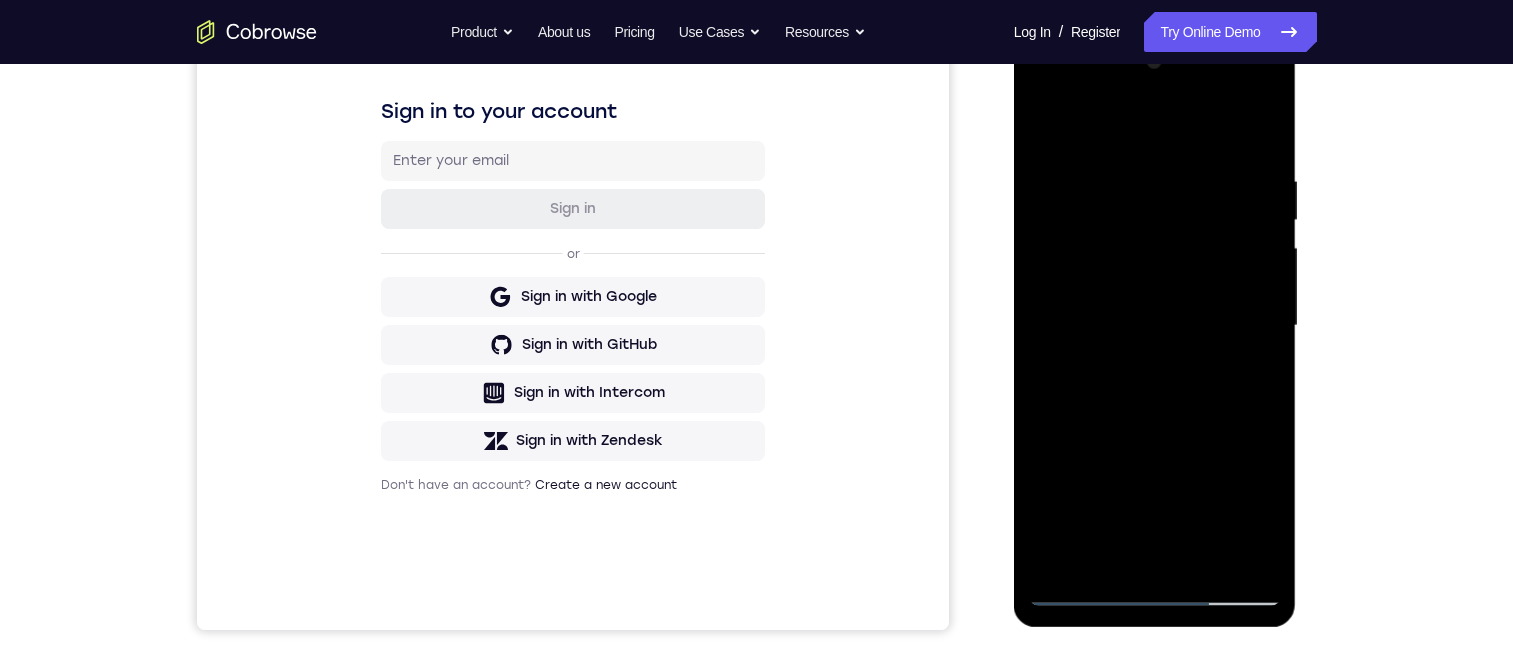 click at bounding box center (1155, 326) 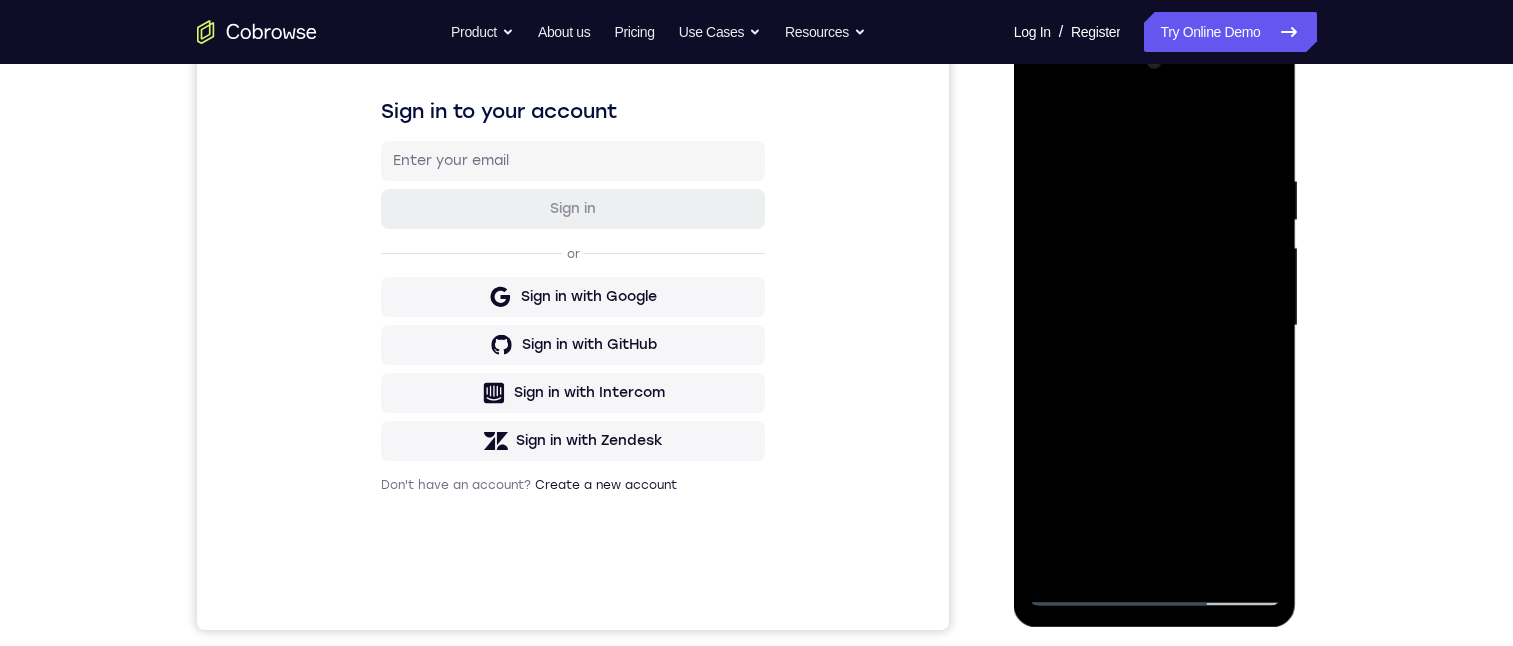 click at bounding box center [1155, 326] 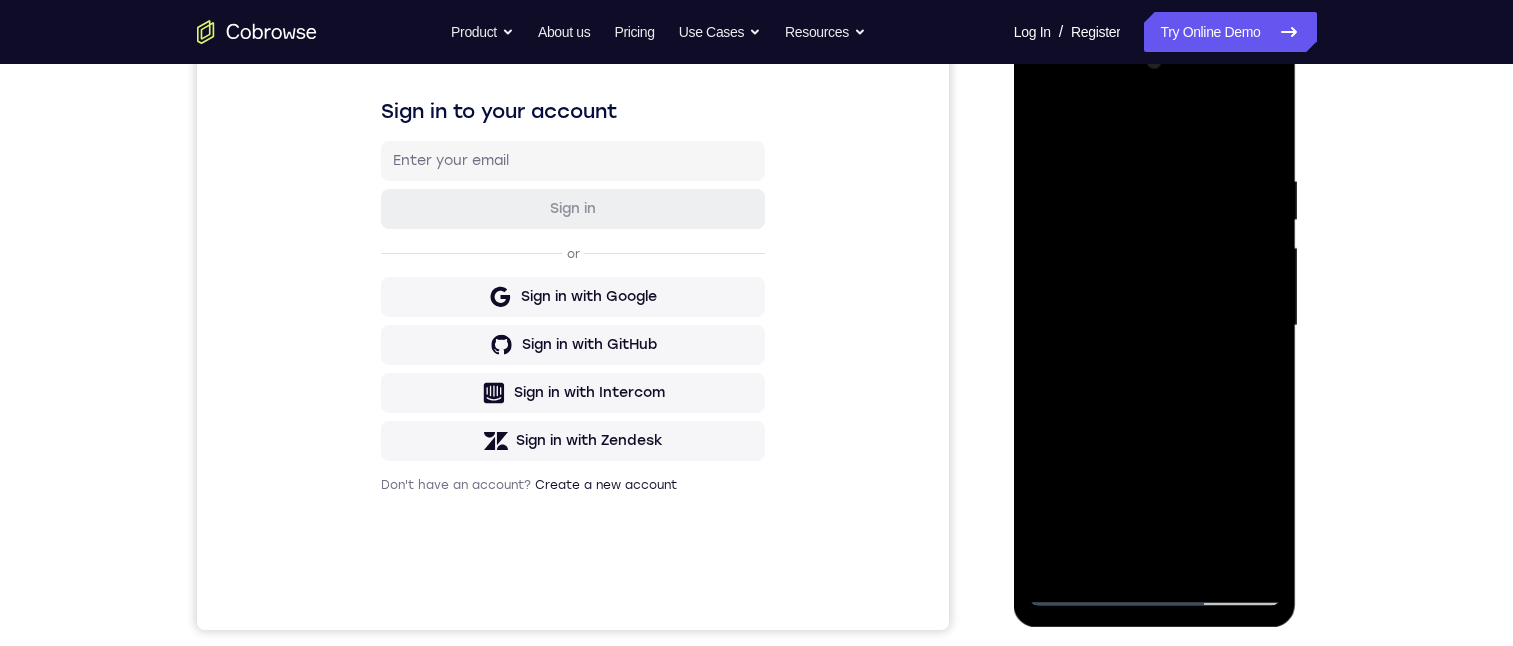 click at bounding box center (1155, 326) 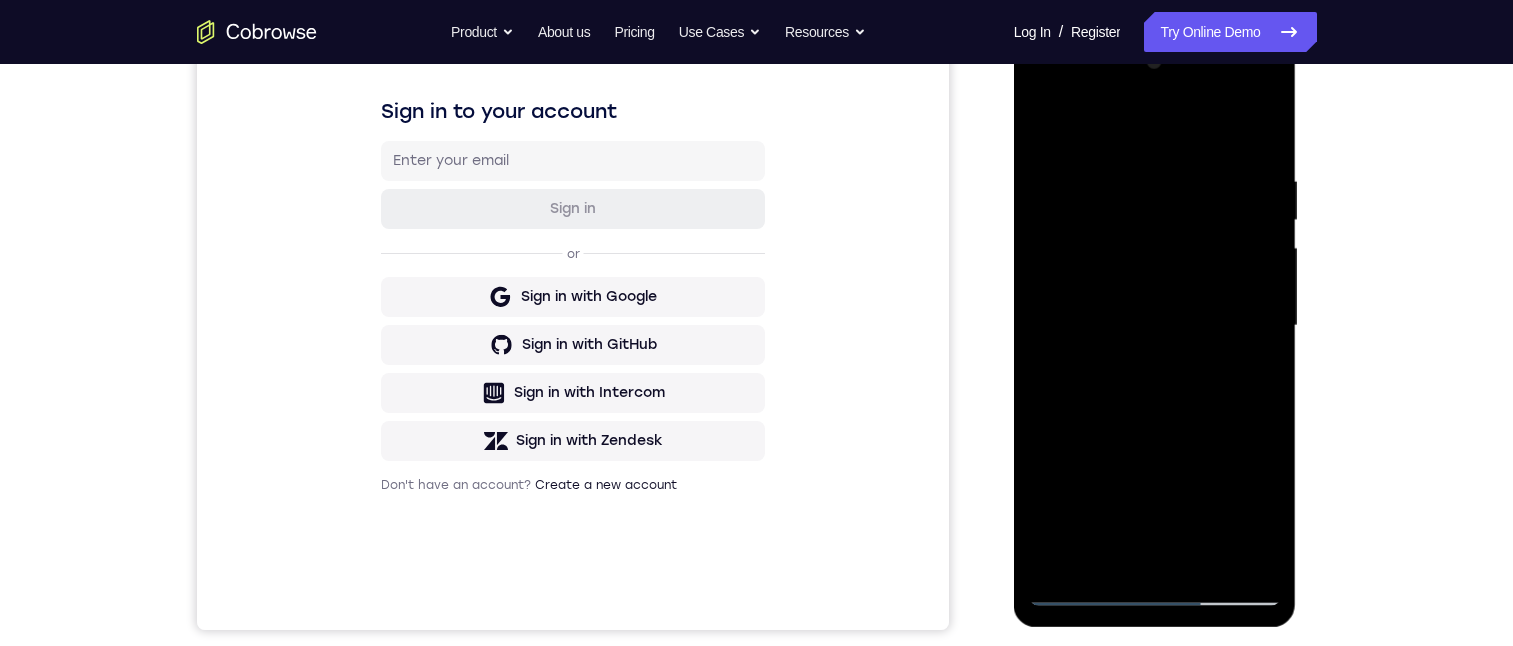 click at bounding box center (1155, 326) 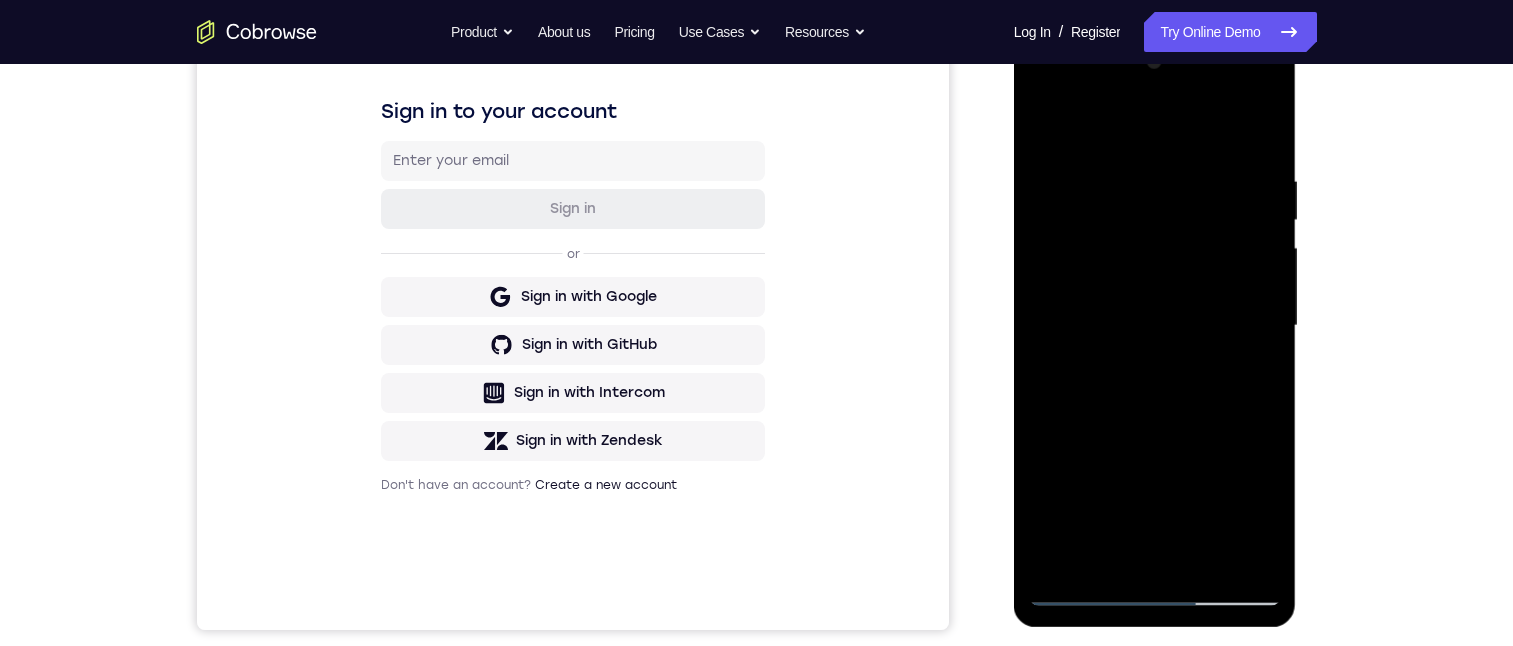 click at bounding box center (1155, 326) 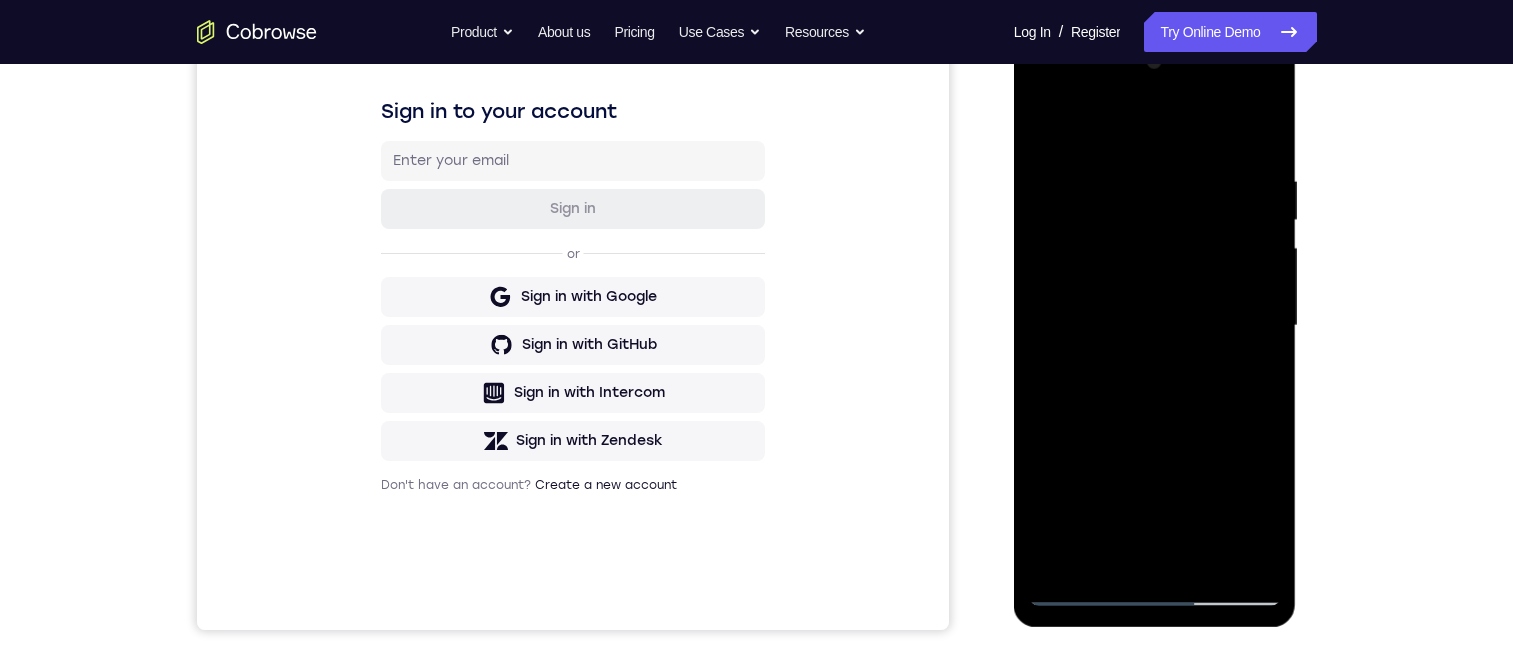 click at bounding box center [1155, 326] 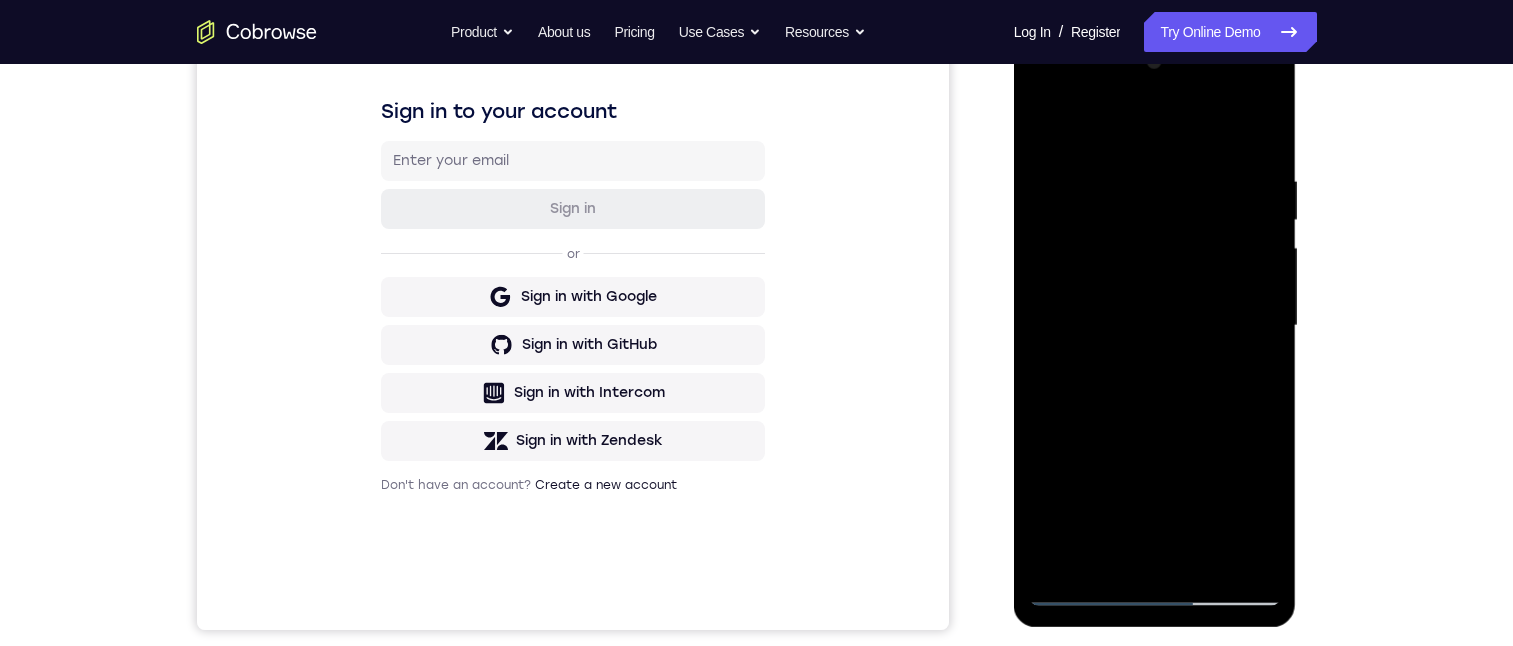 click at bounding box center [1155, 326] 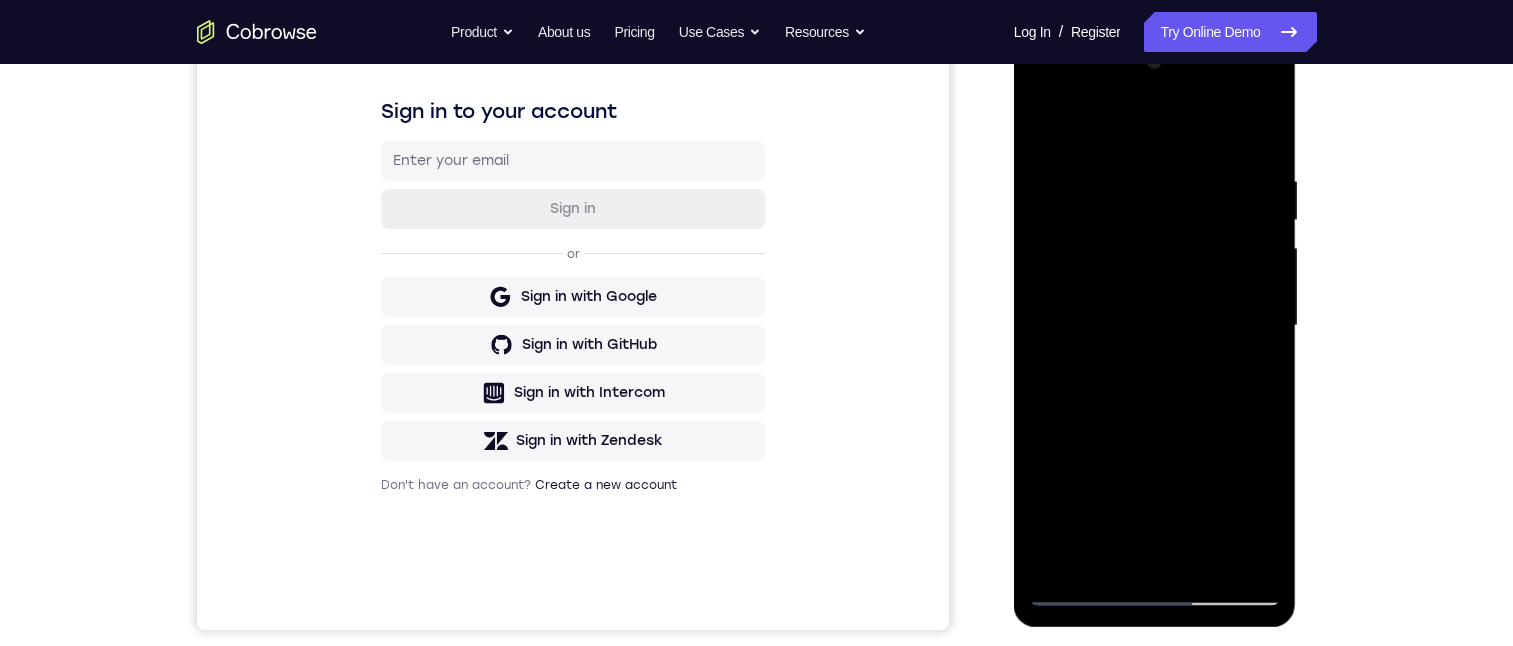 click at bounding box center [1155, 326] 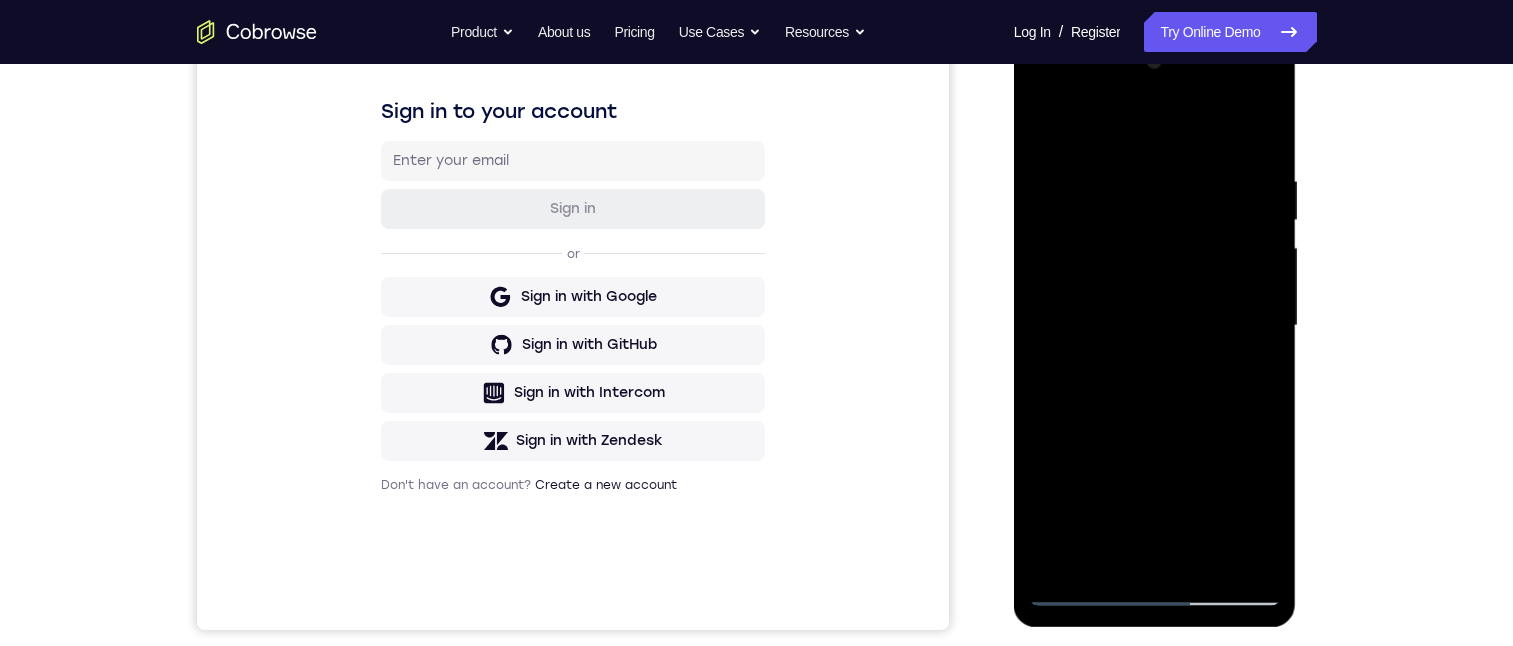 click at bounding box center [1155, 326] 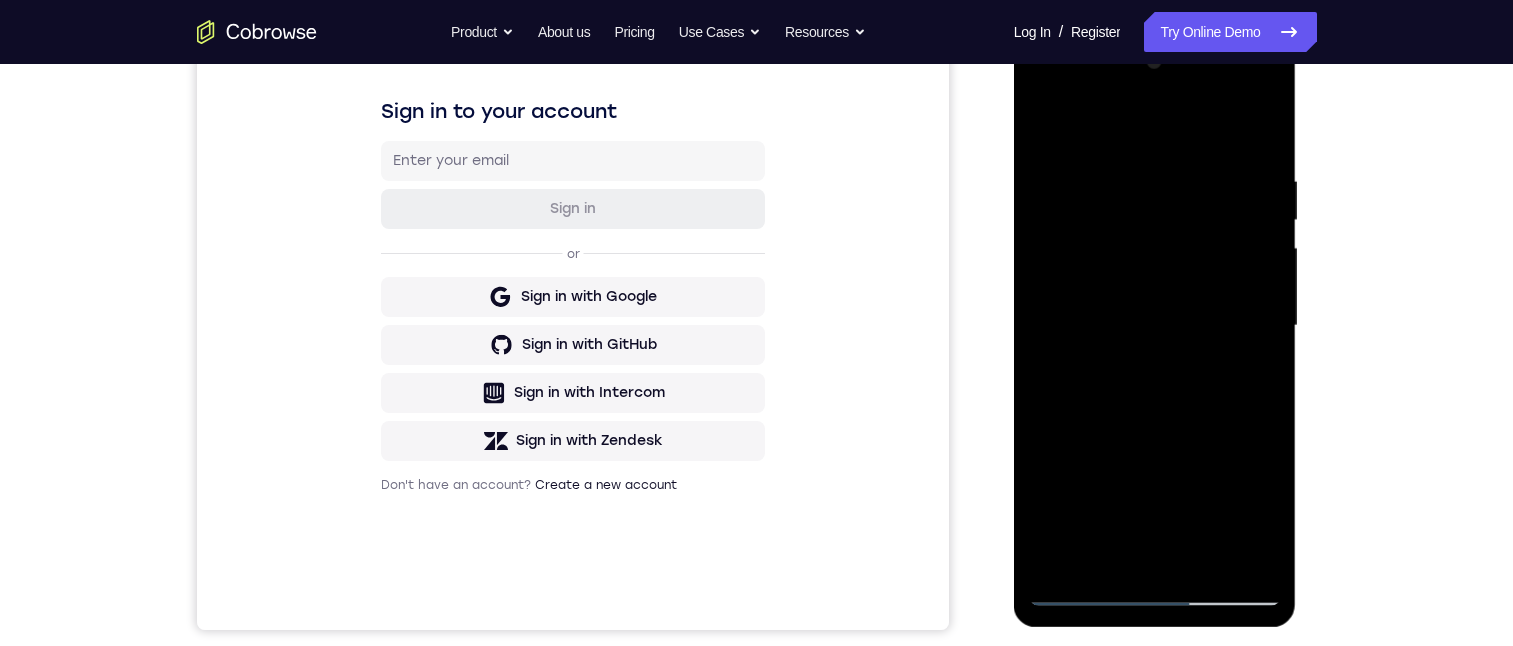 click at bounding box center (1155, 326) 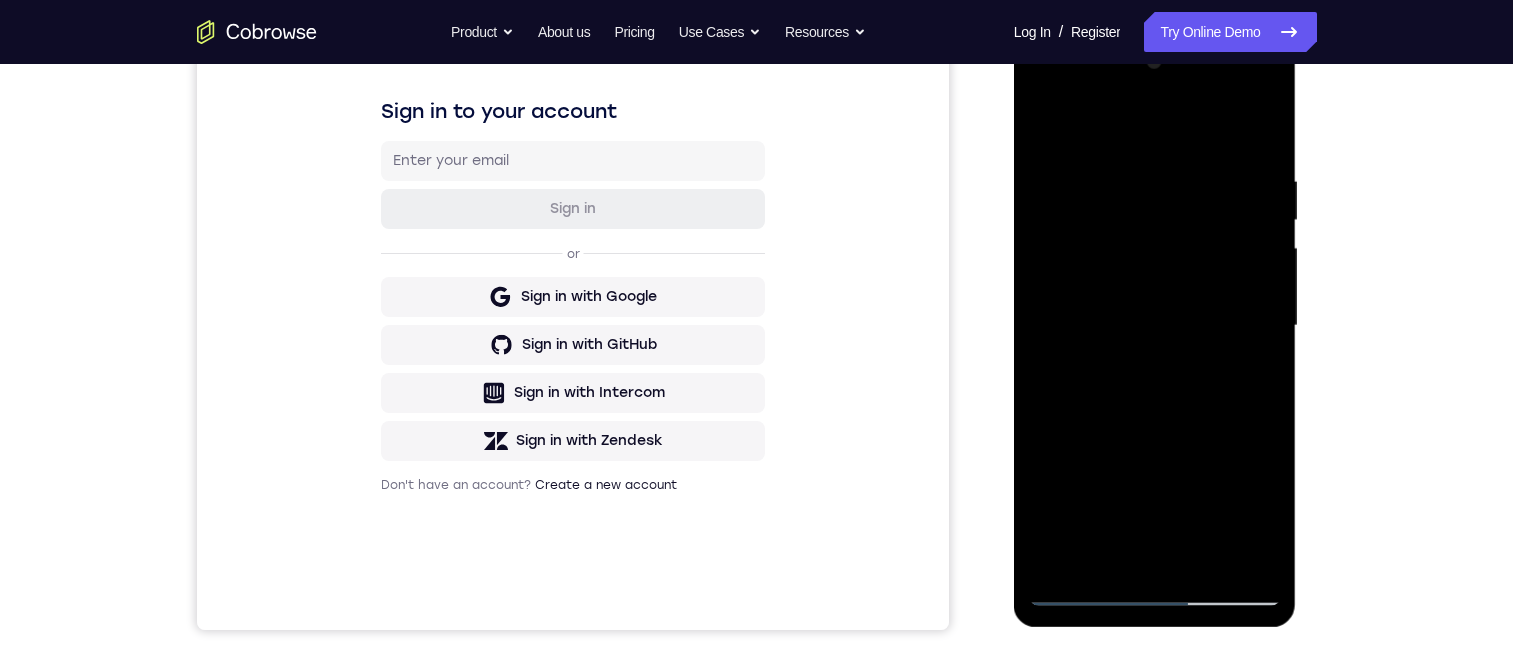 click at bounding box center (1155, 326) 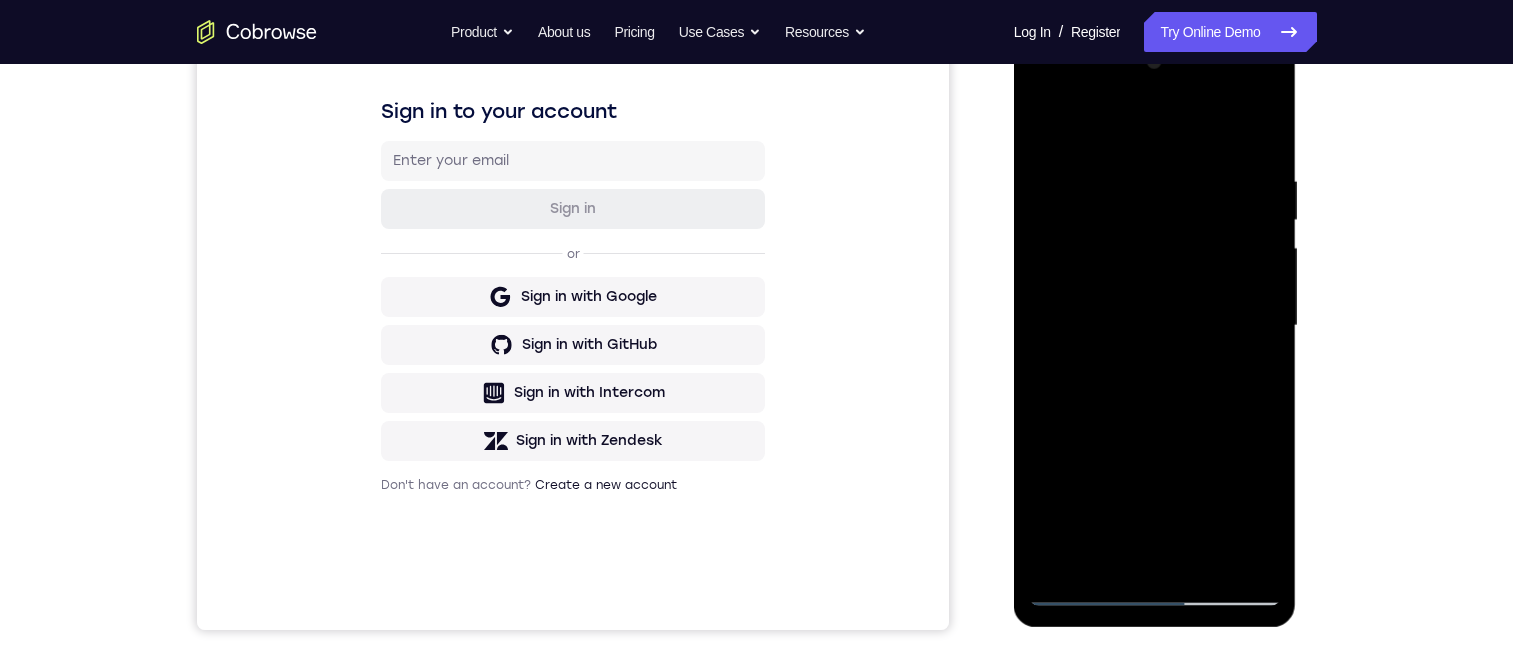 click at bounding box center [1155, 326] 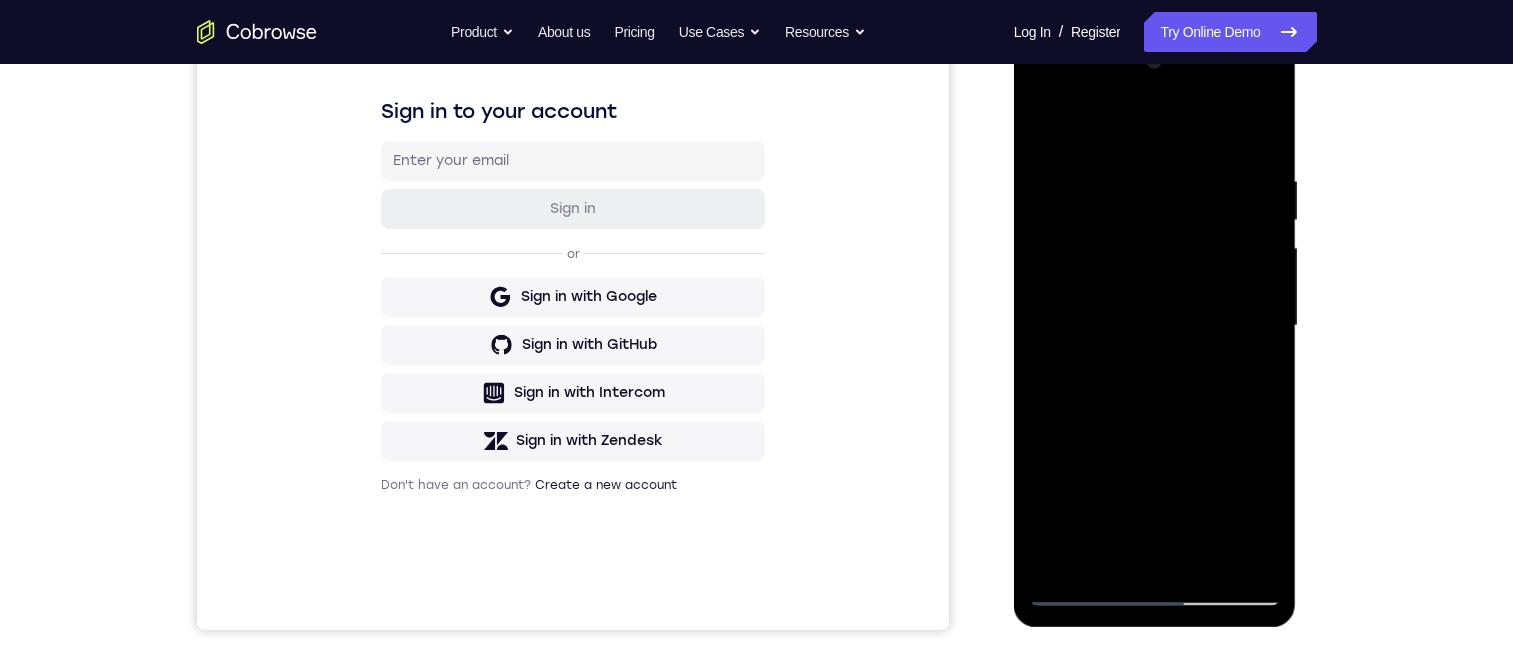 click at bounding box center (1155, 326) 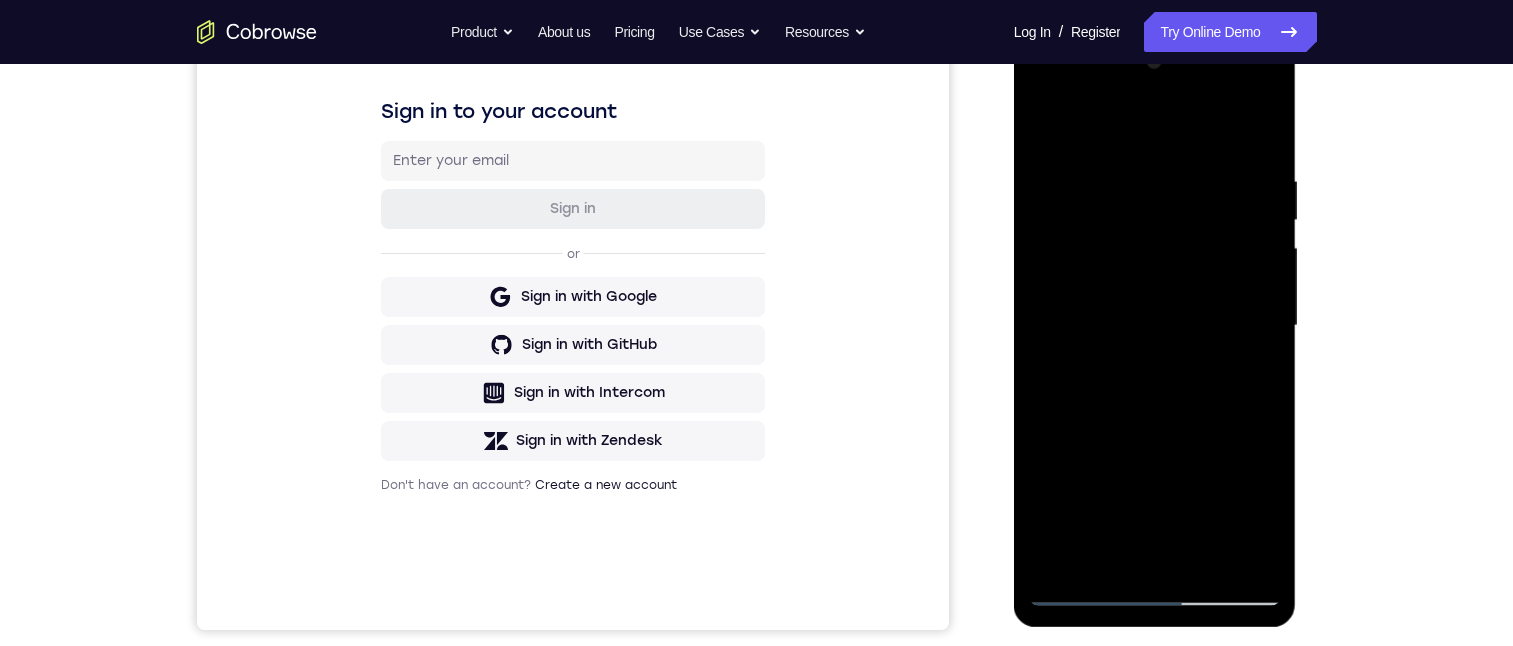 scroll, scrollTop: 400, scrollLeft: 0, axis: vertical 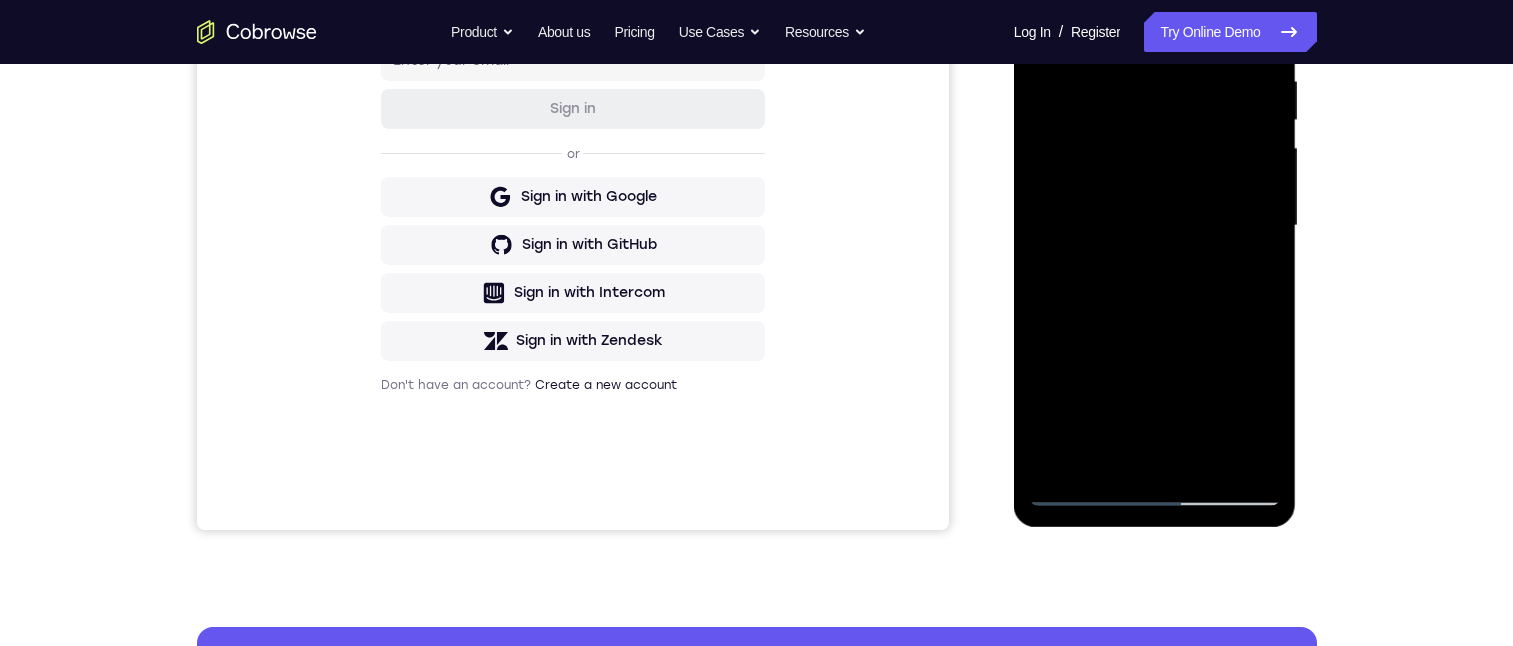 click at bounding box center [1155, 226] 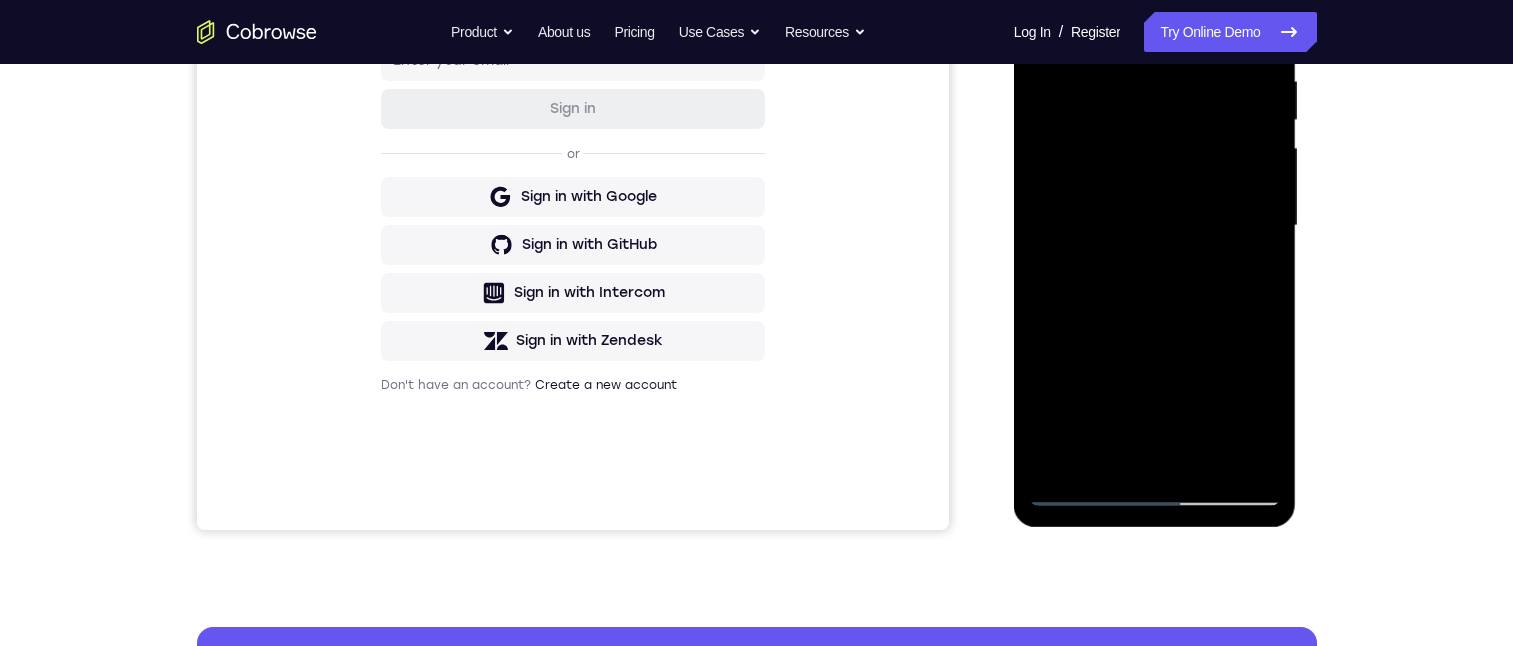 click at bounding box center [1155, 226] 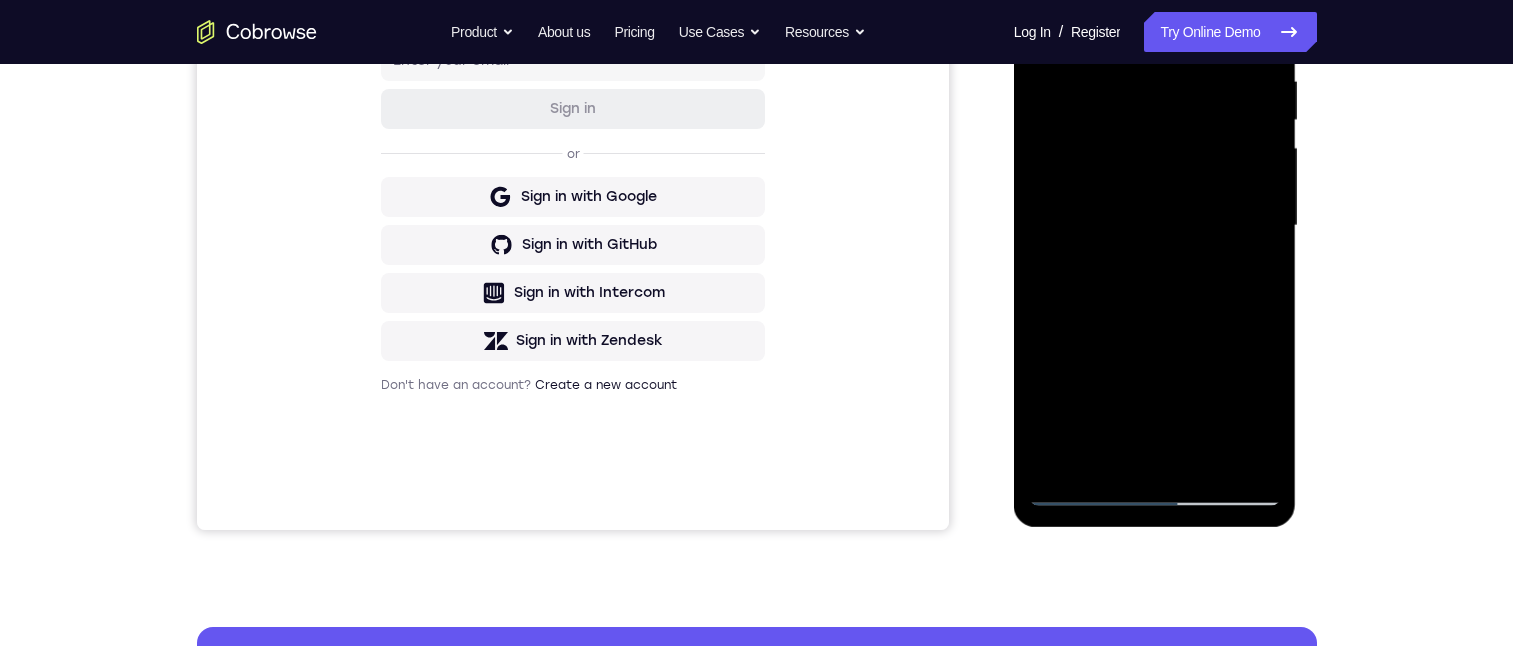 click at bounding box center [1155, 226] 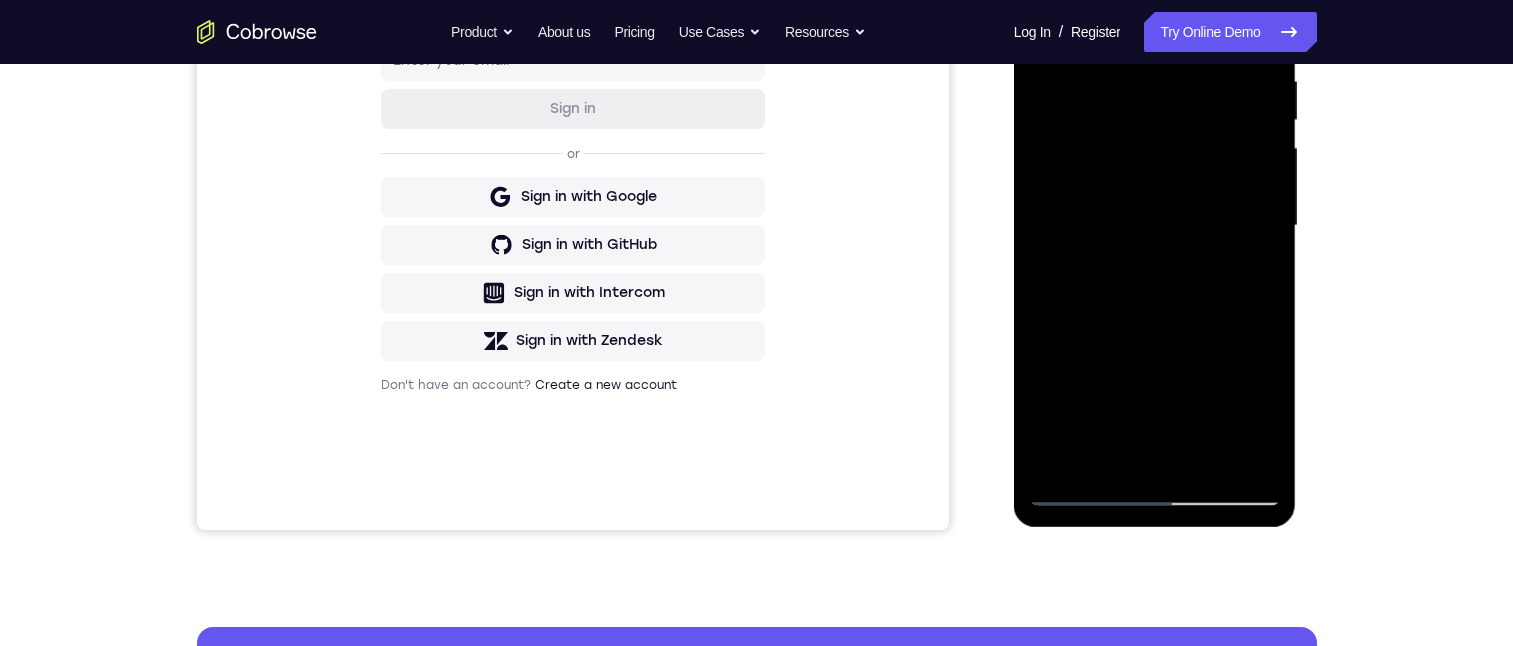 scroll, scrollTop: 300, scrollLeft: 0, axis: vertical 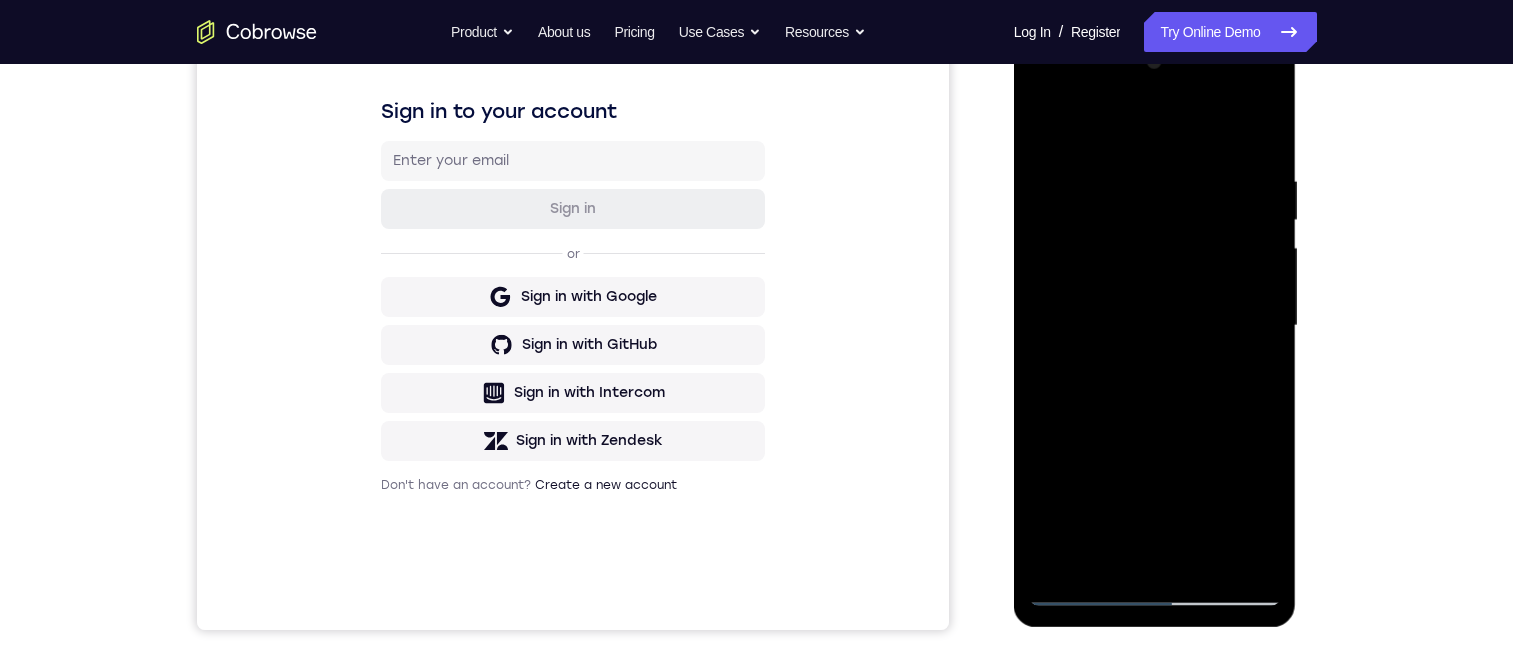 click at bounding box center [1155, 326] 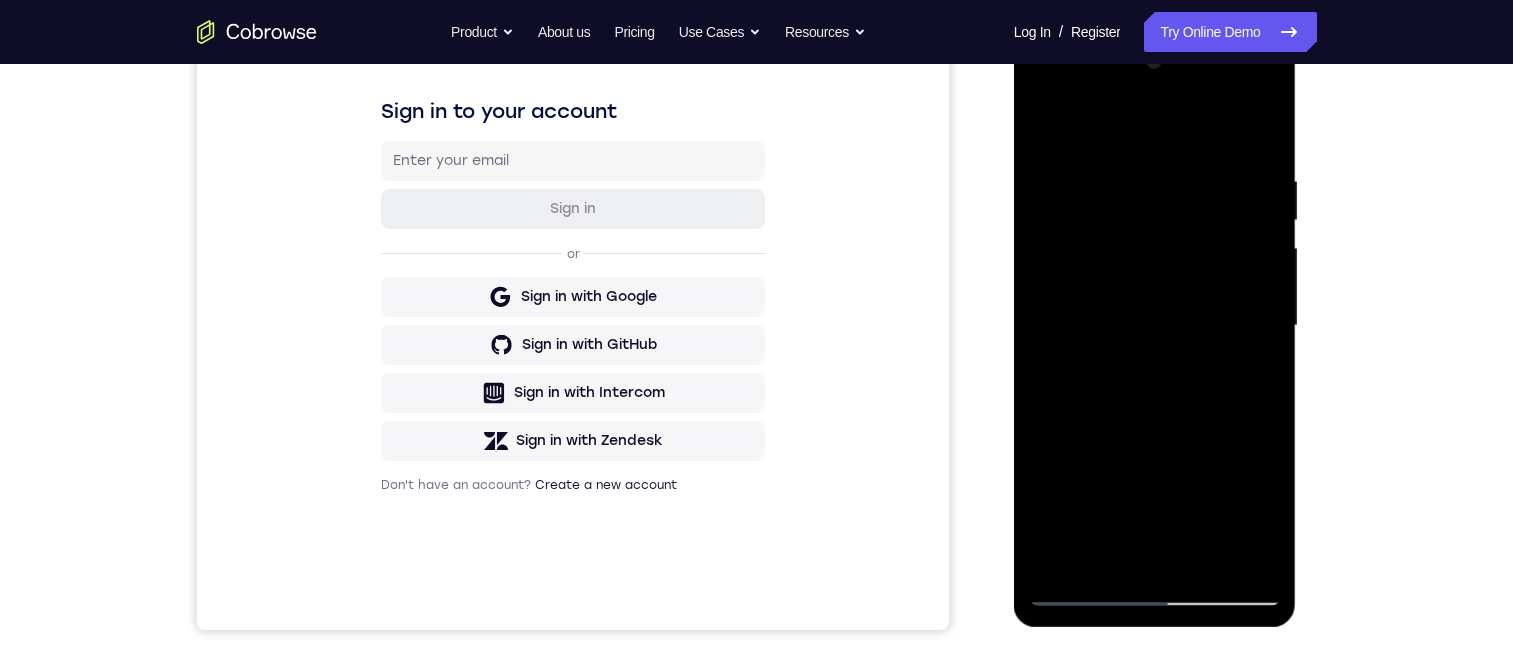 click at bounding box center [1155, 326] 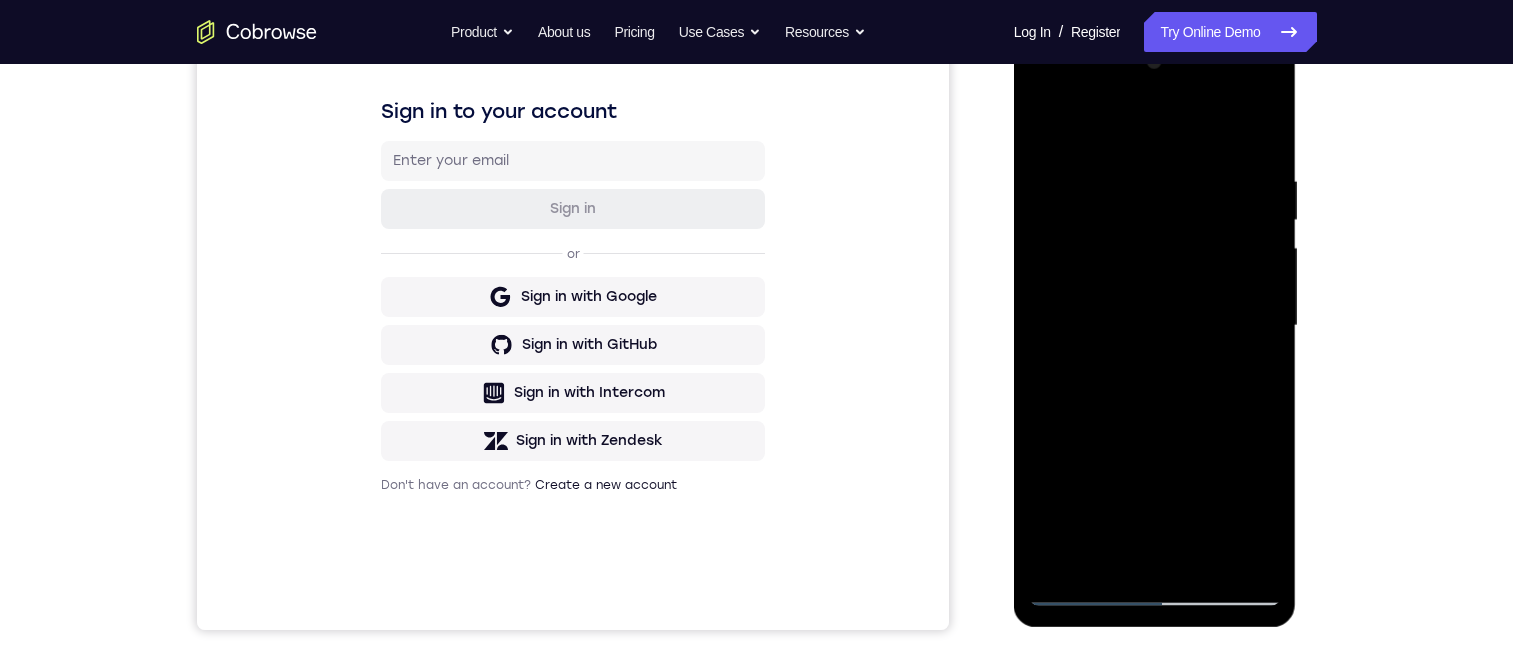 scroll, scrollTop: 400, scrollLeft: 0, axis: vertical 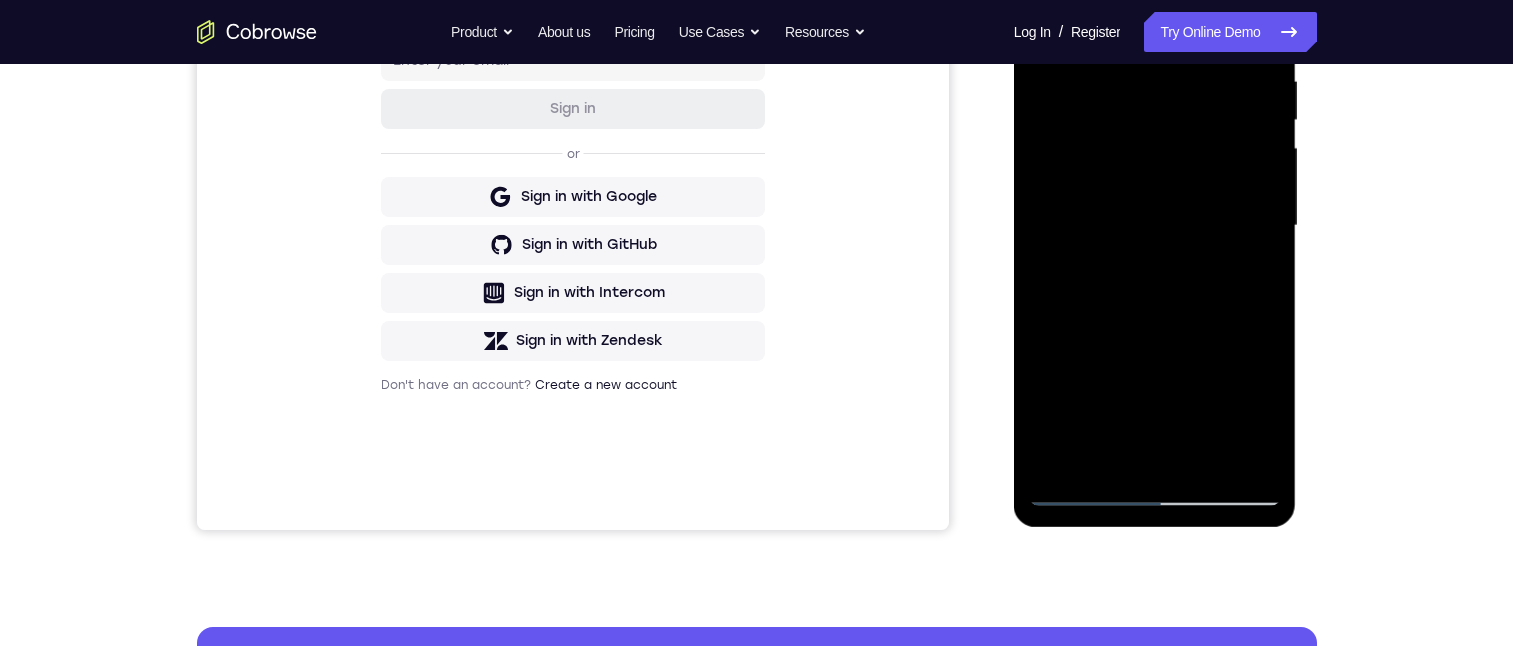drag, startPoint x: 1232, startPoint y: 391, endPoint x: 1202, endPoint y: 407, distance: 34 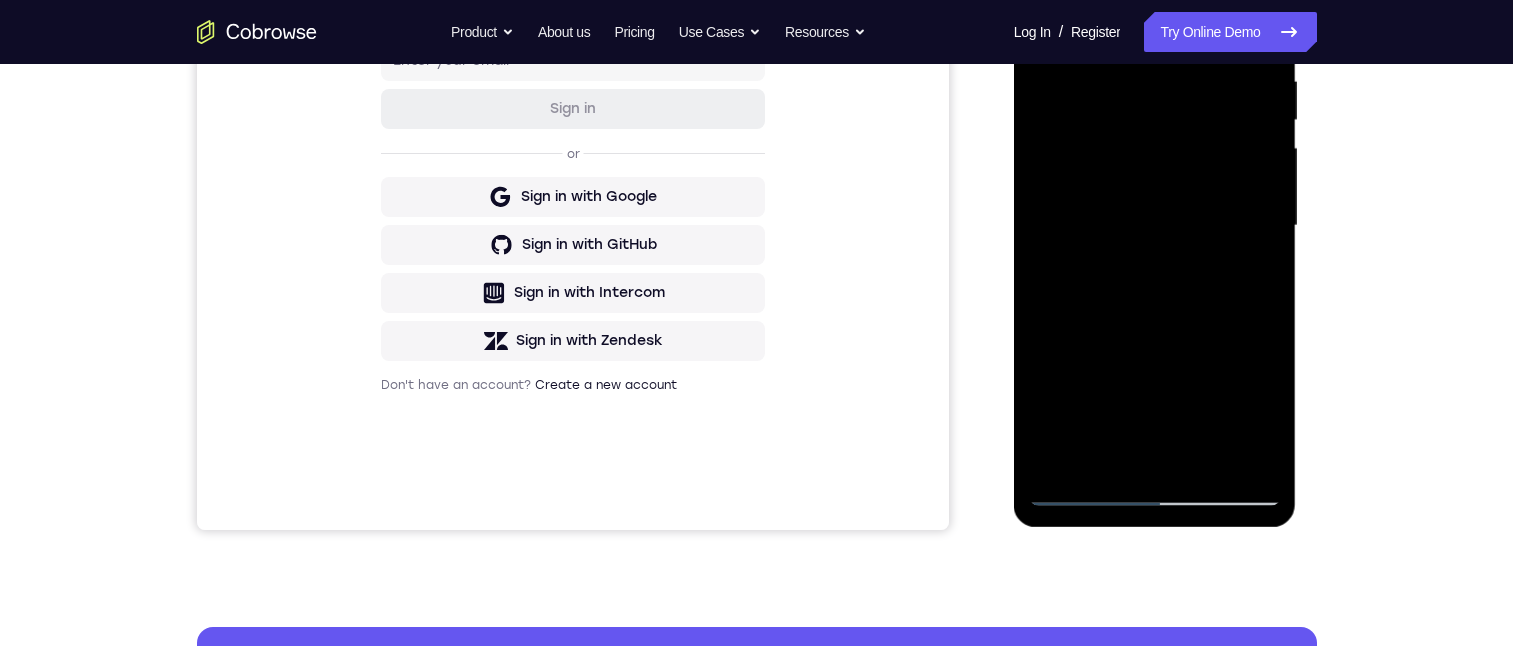 click at bounding box center (1155, 226) 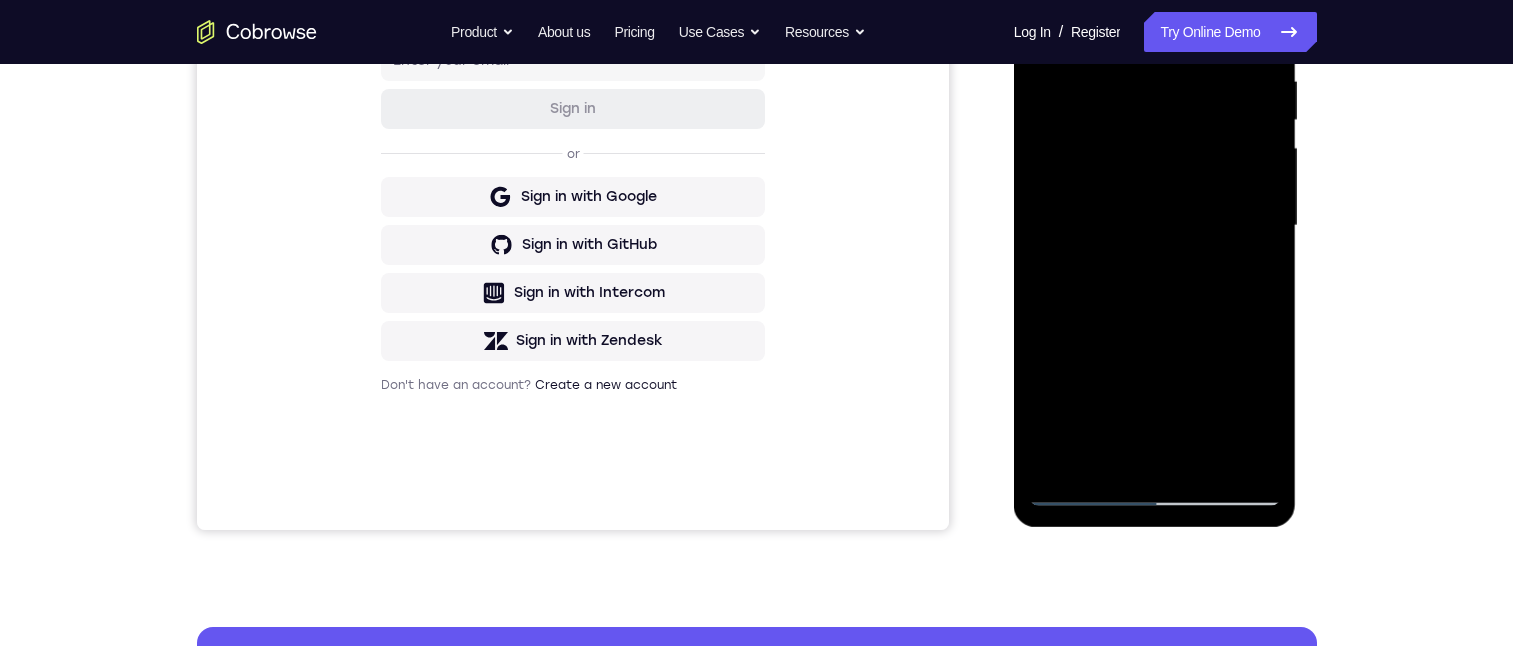 click at bounding box center (1155, 226) 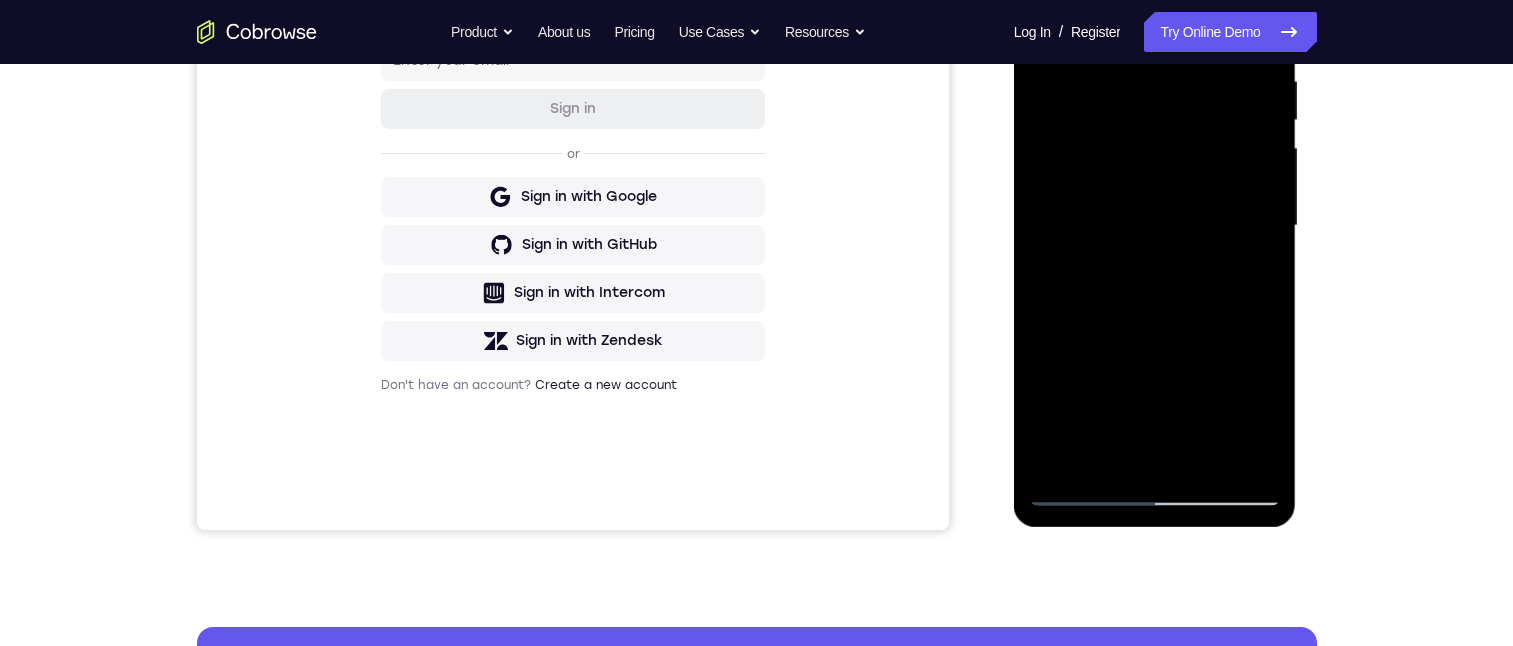 click at bounding box center (1155, 226) 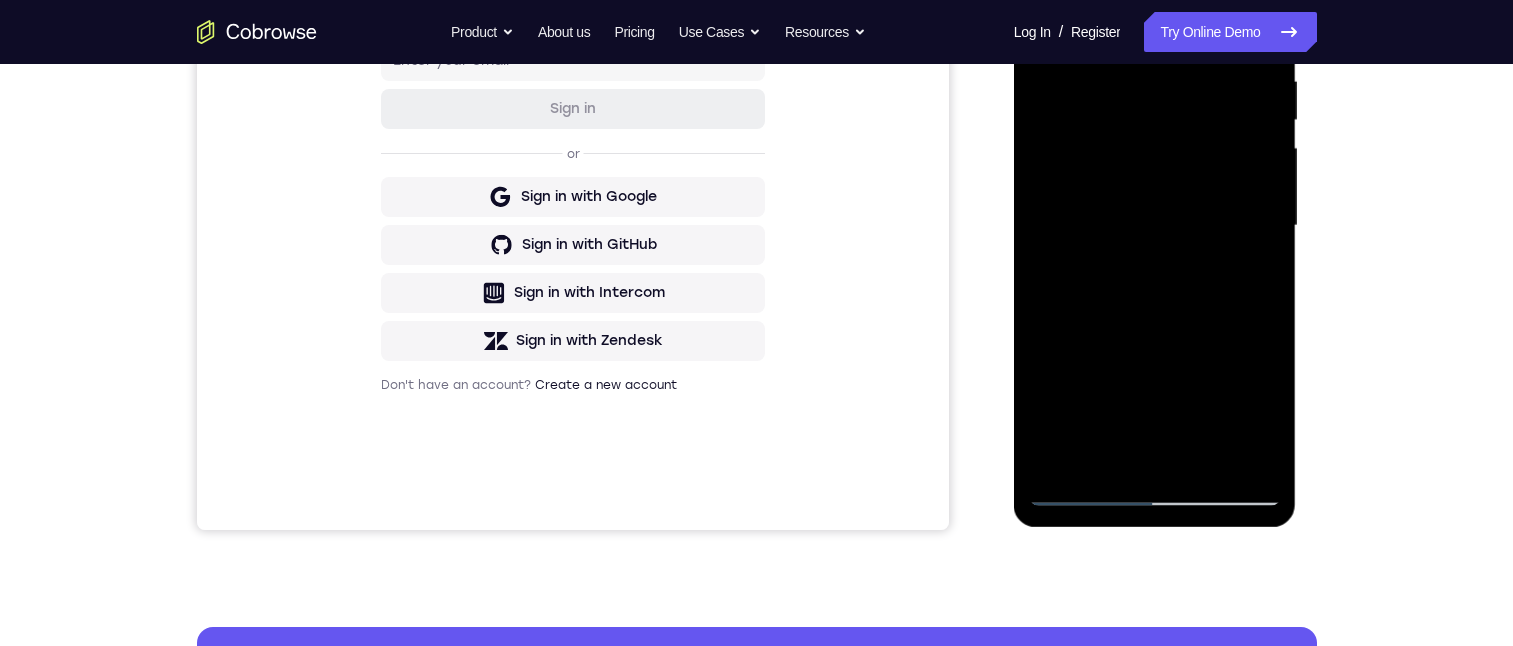 scroll, scrollTop: 200, scrollLeft: 0, axis: vertical 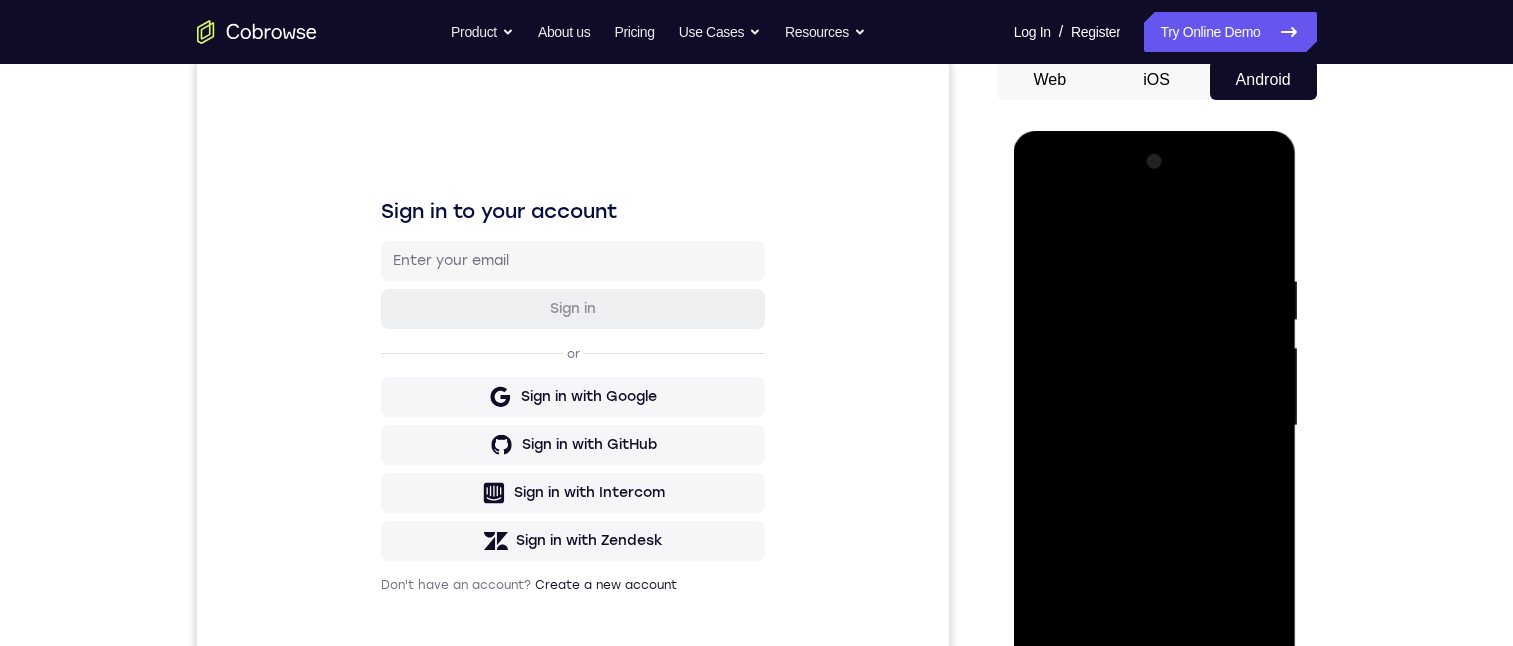 click at bounding box center [1155, 426] 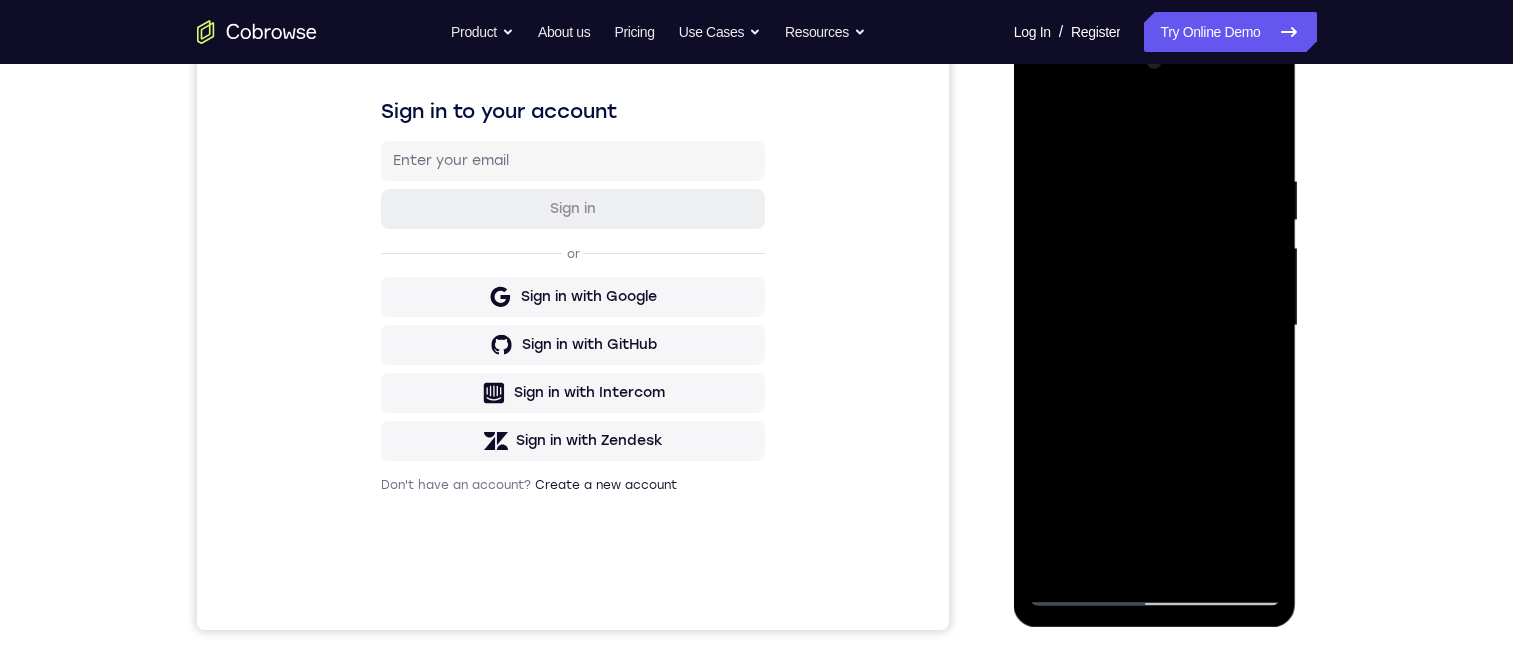 click at bounding box center [1155, 326] 